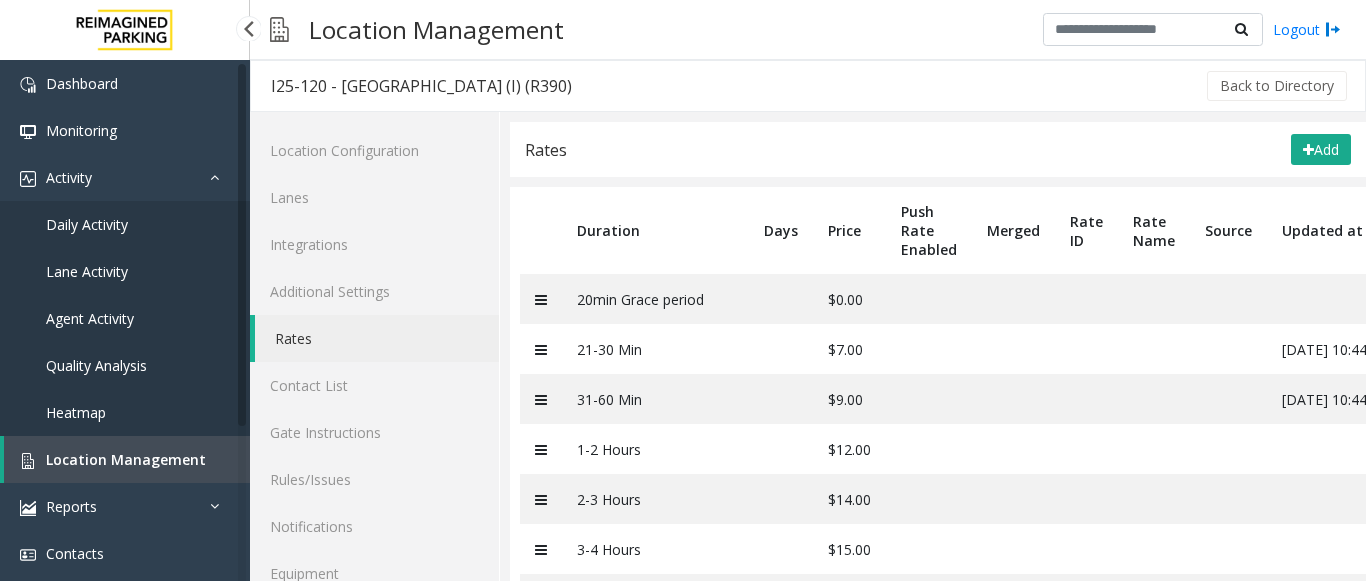 scroll, scrollTop: 0, scrollLeft: 0, axis: both 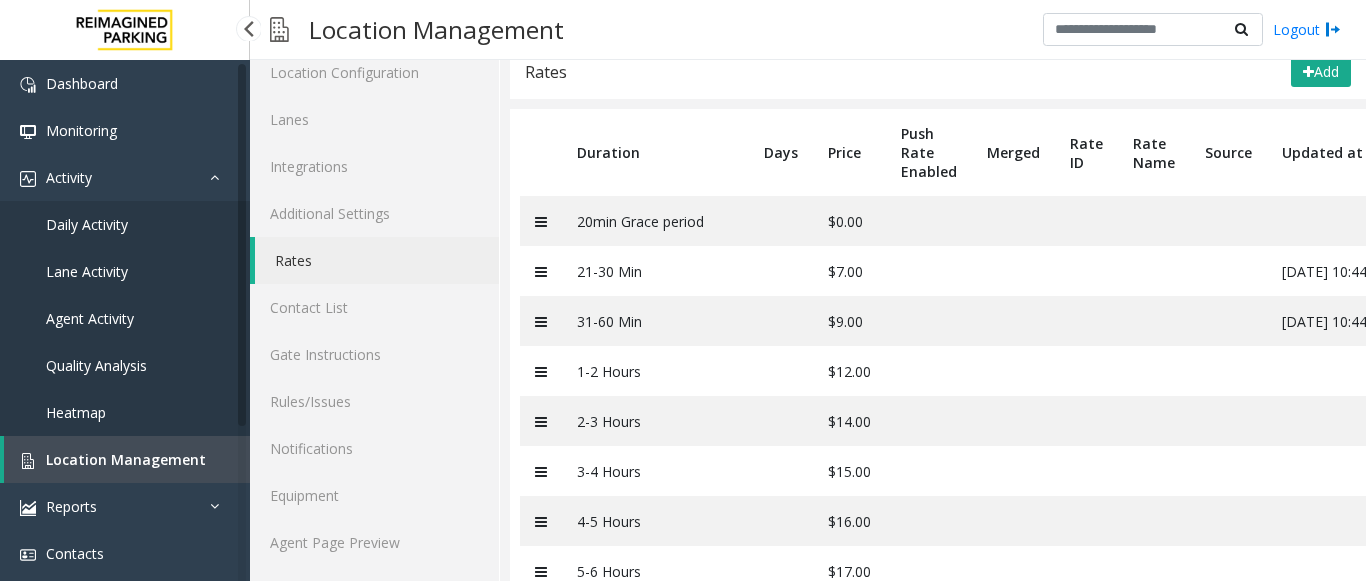 click on "Agent Activity" at bounding box center (90, 318) 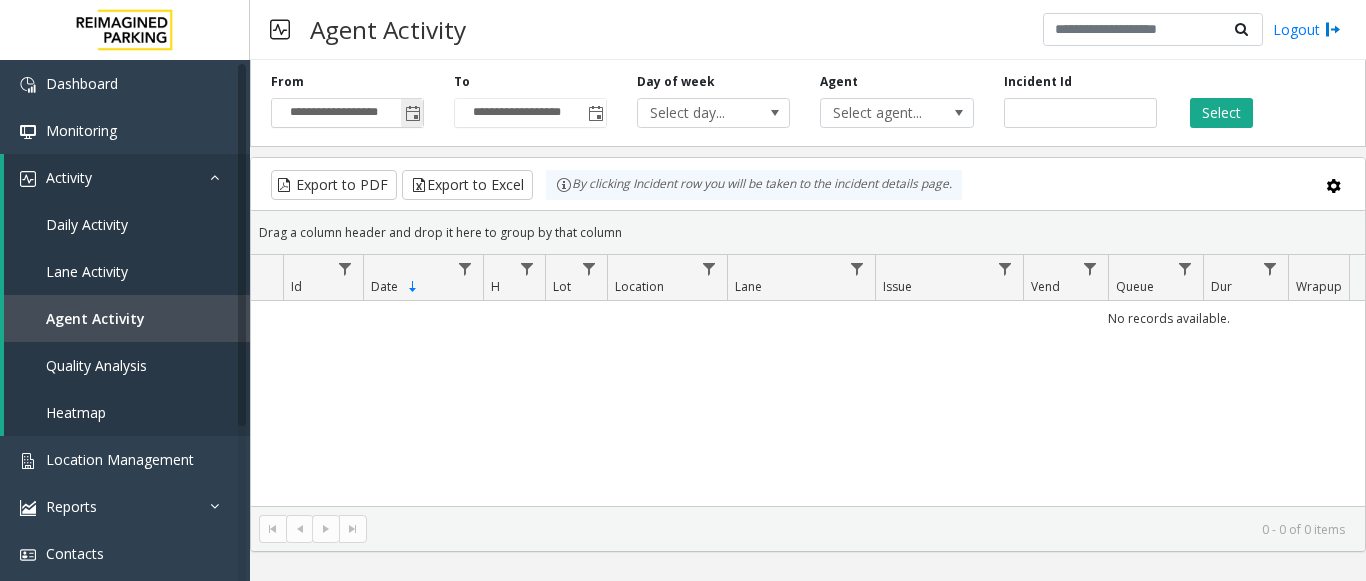 click 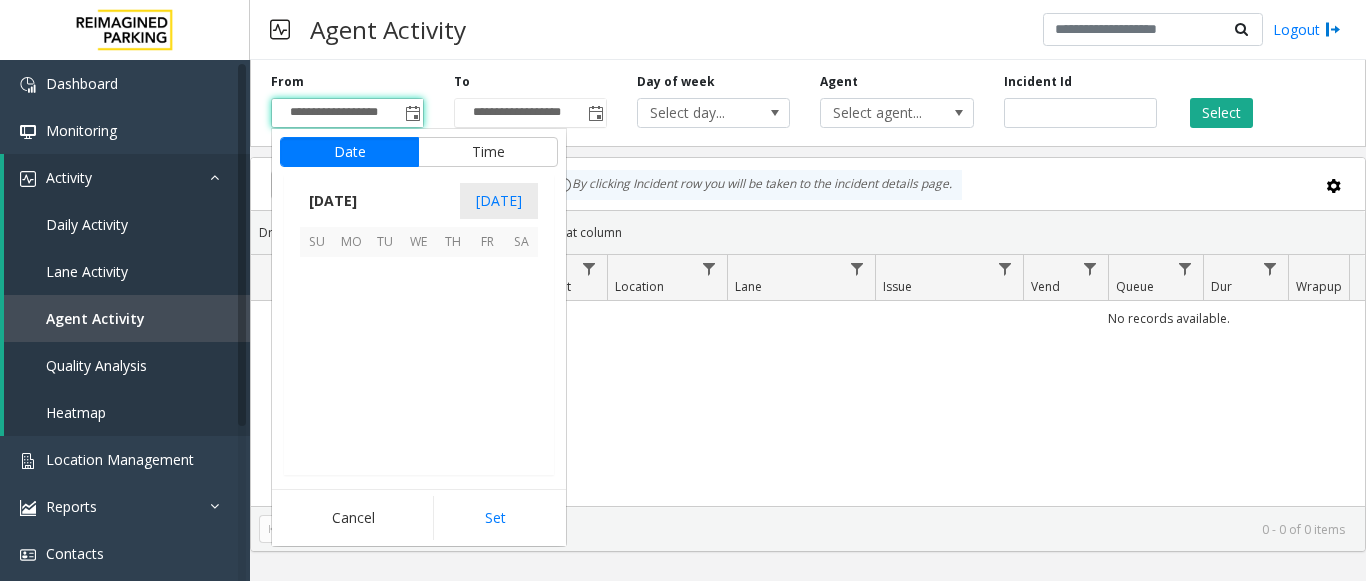 scroll, scrollTop: 358428, scrollLeft: 0, axis: vertical 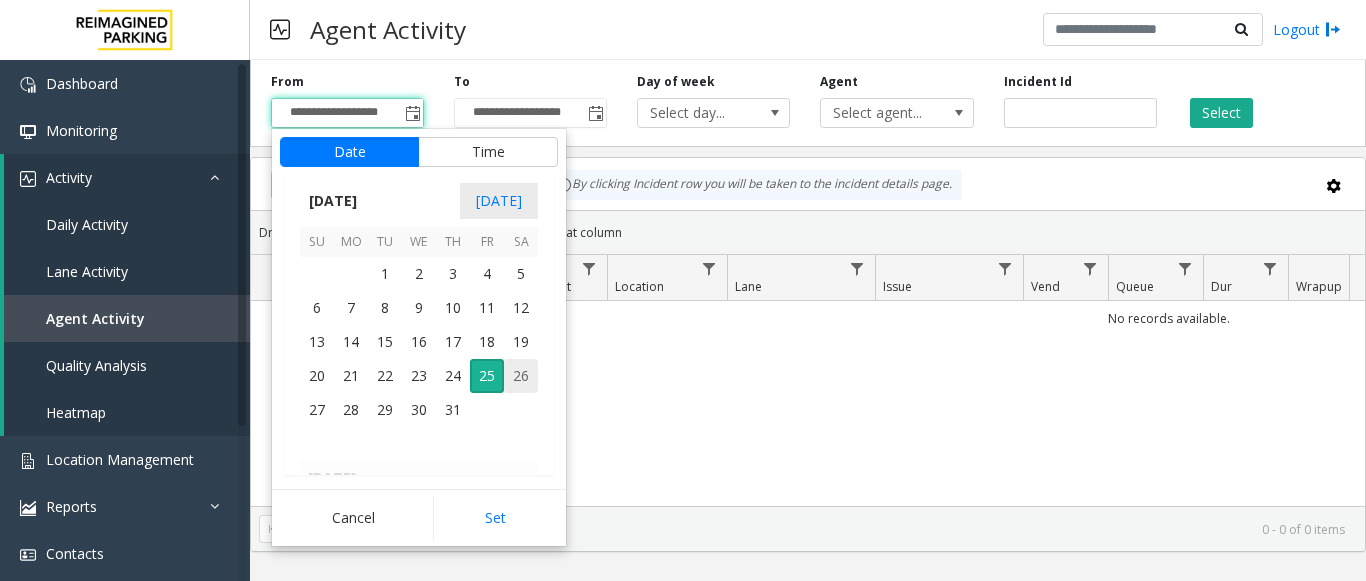 click on "21" at bounding box center [351, 376] 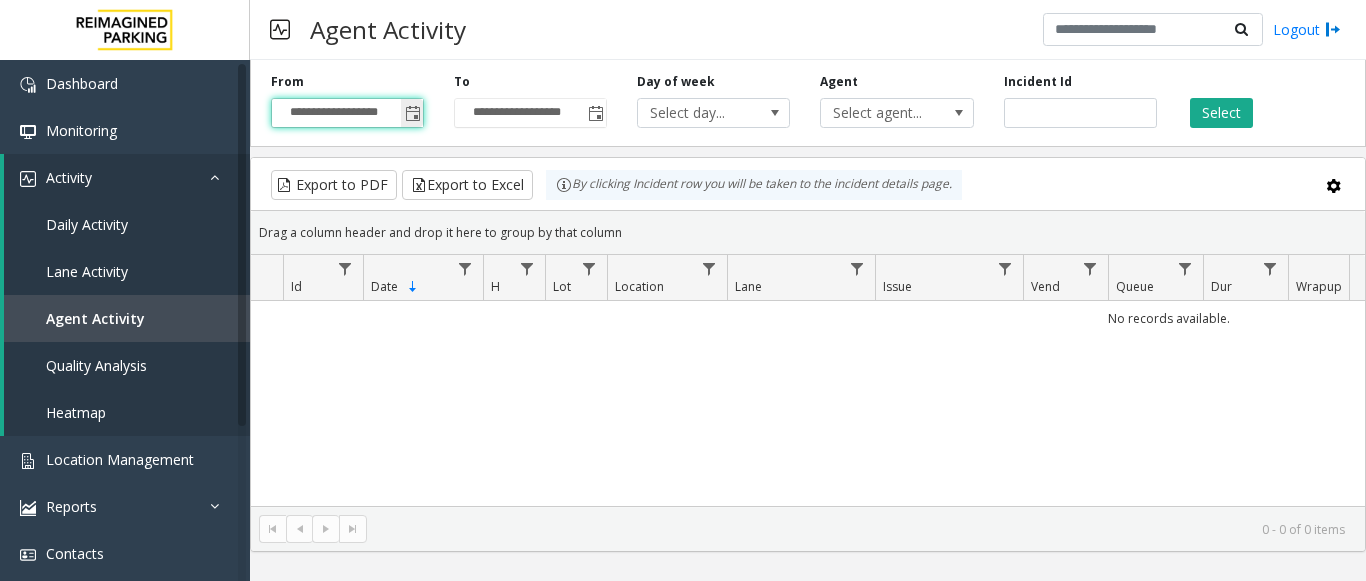 click 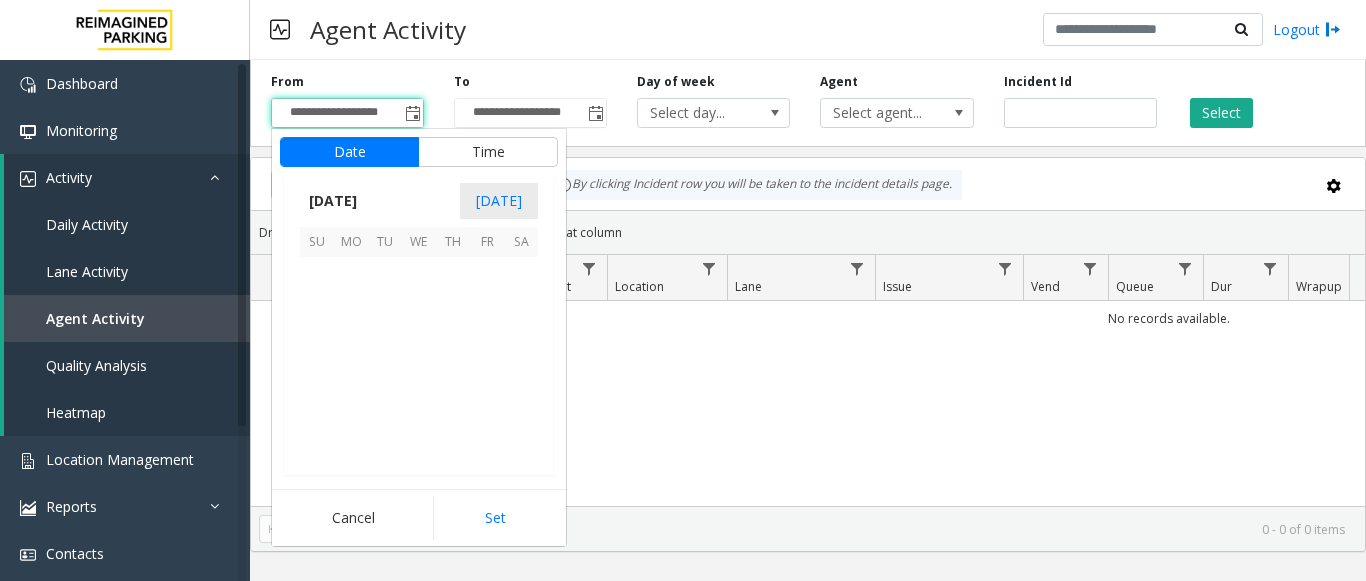 scroll, scrollTop: 358428, scrollLeft: 0, axis: vertical 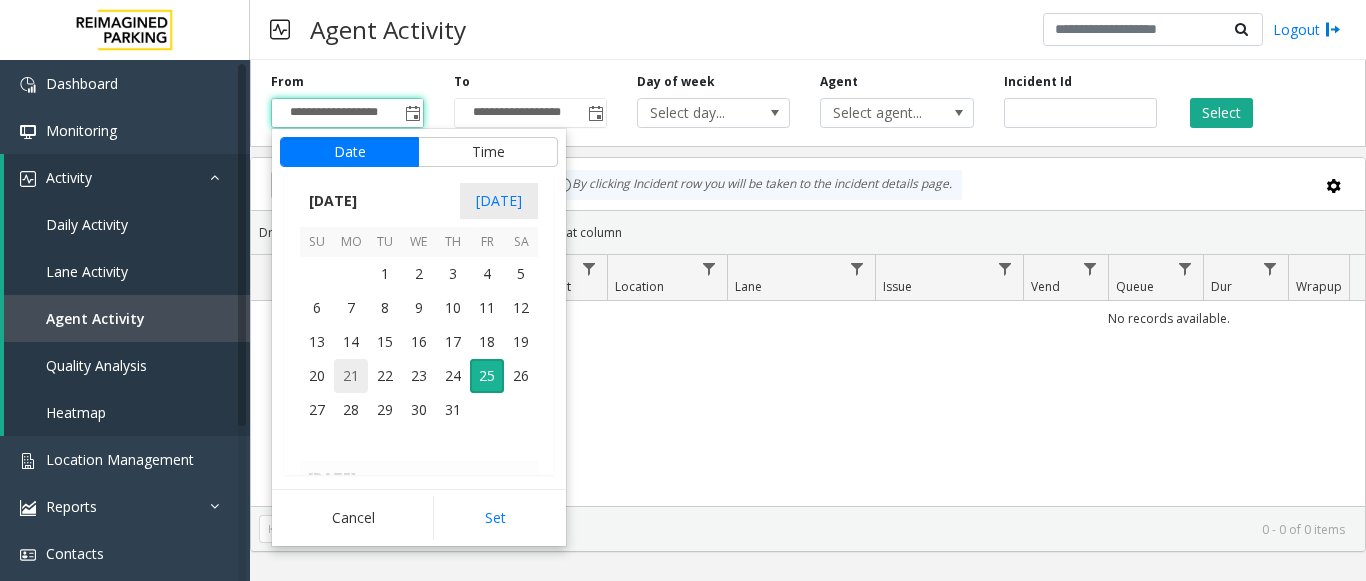 click on "21" at bounding box center (351, 376) 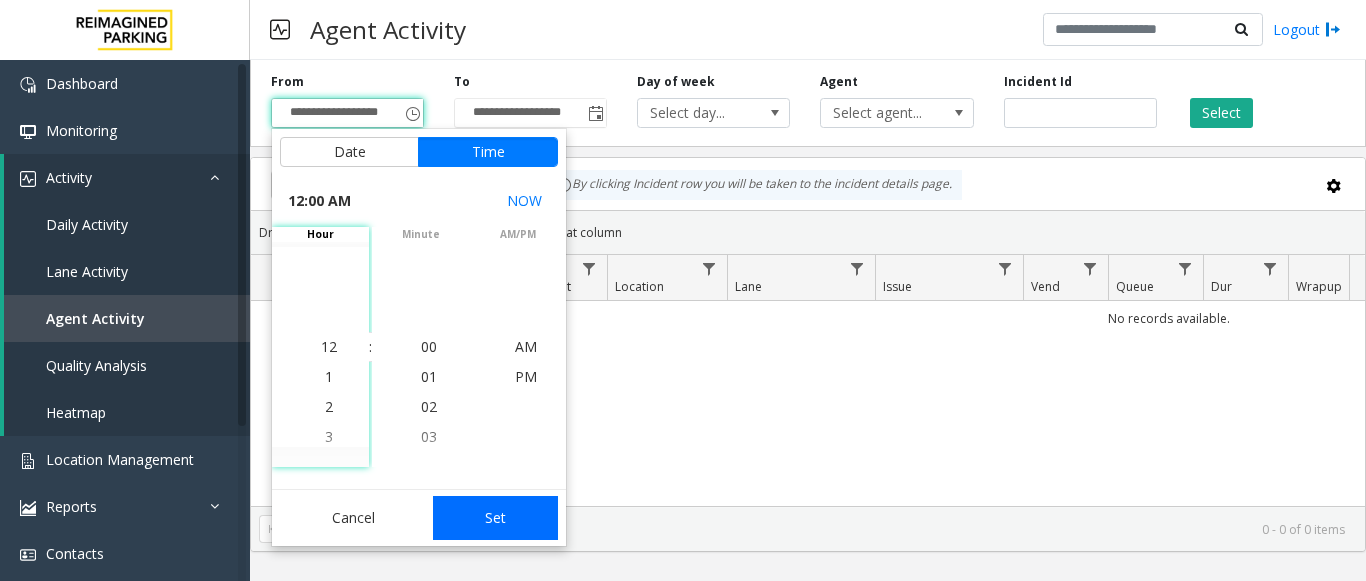 click on "Set" 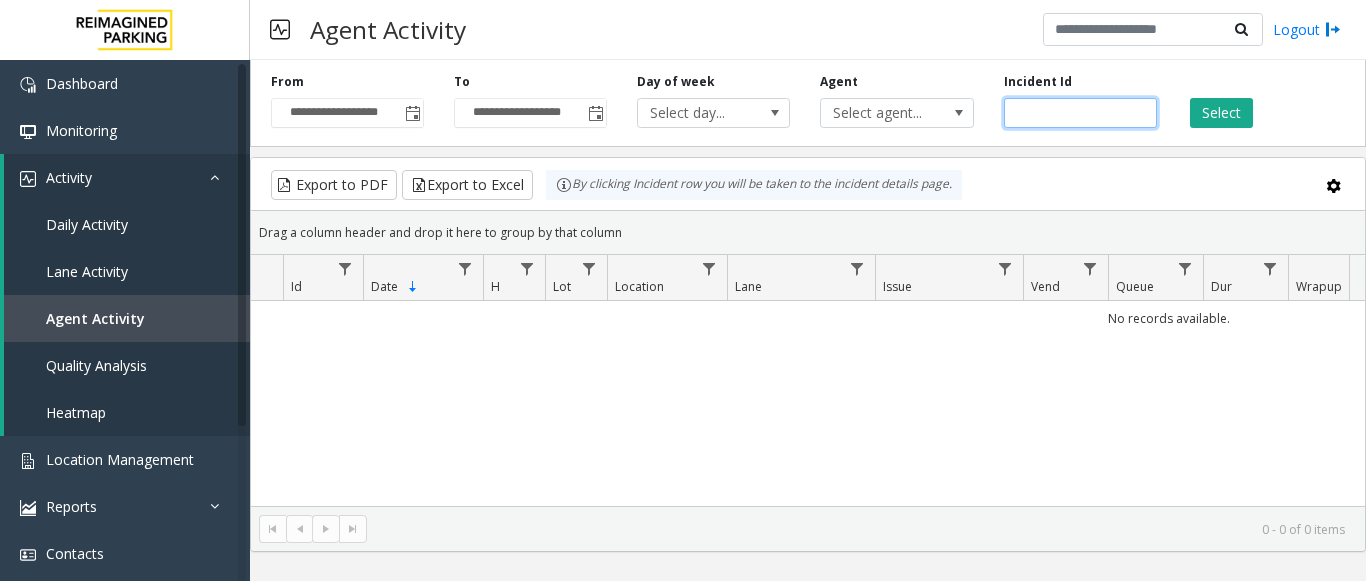 click 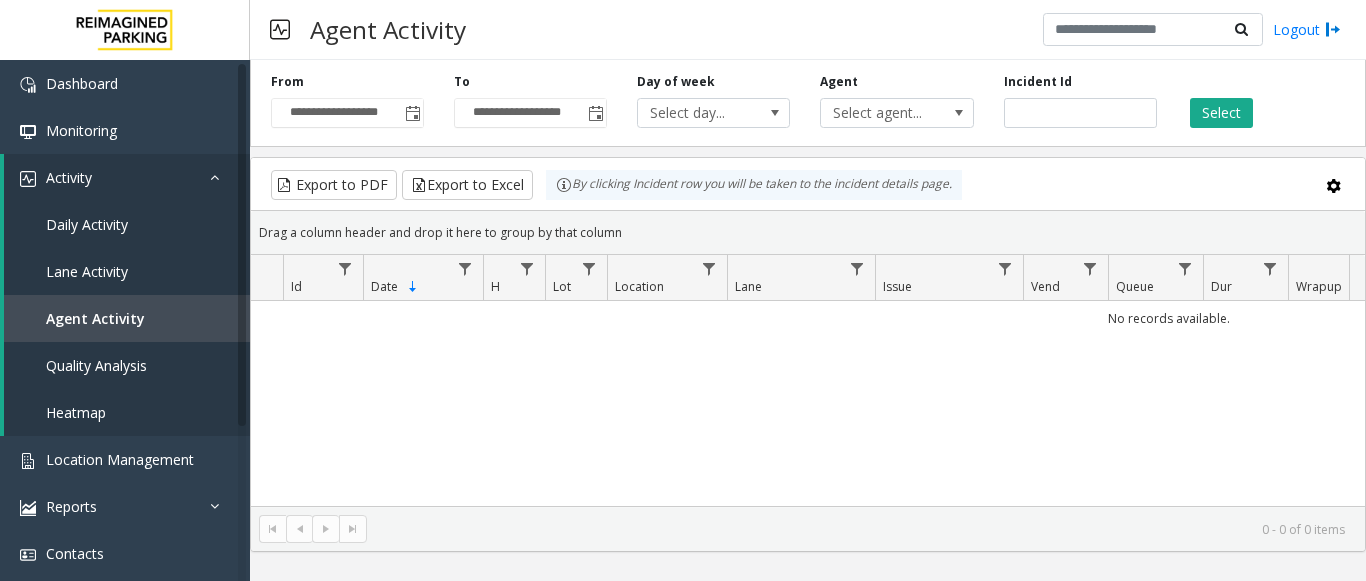 click on "Incident Id" 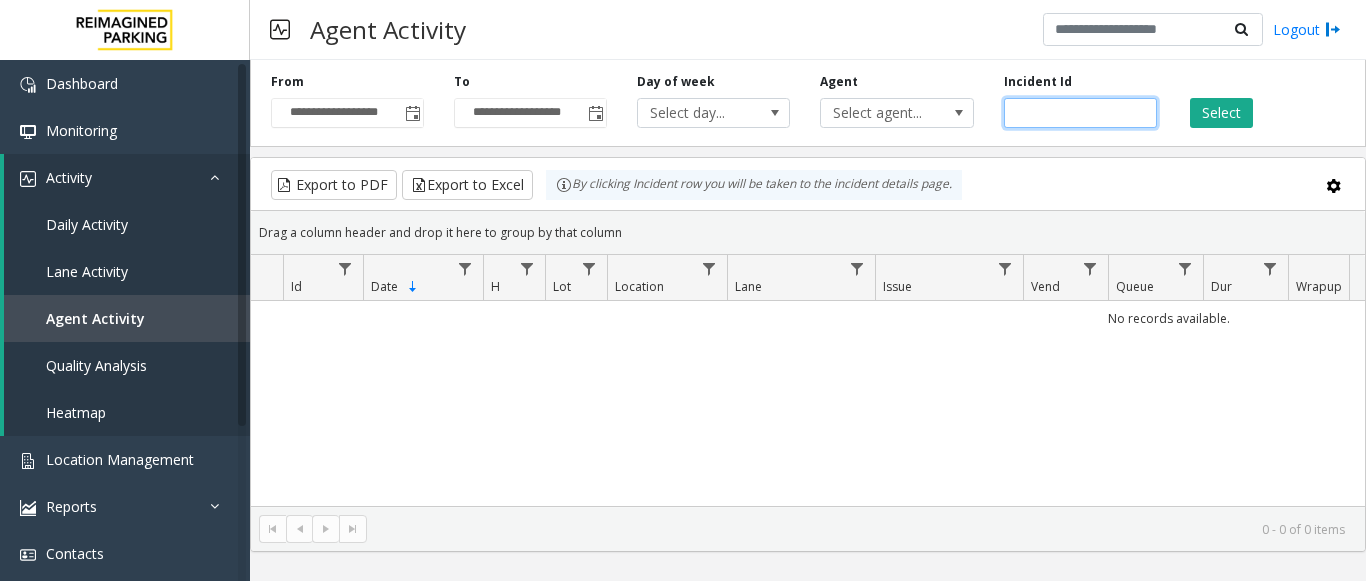 click 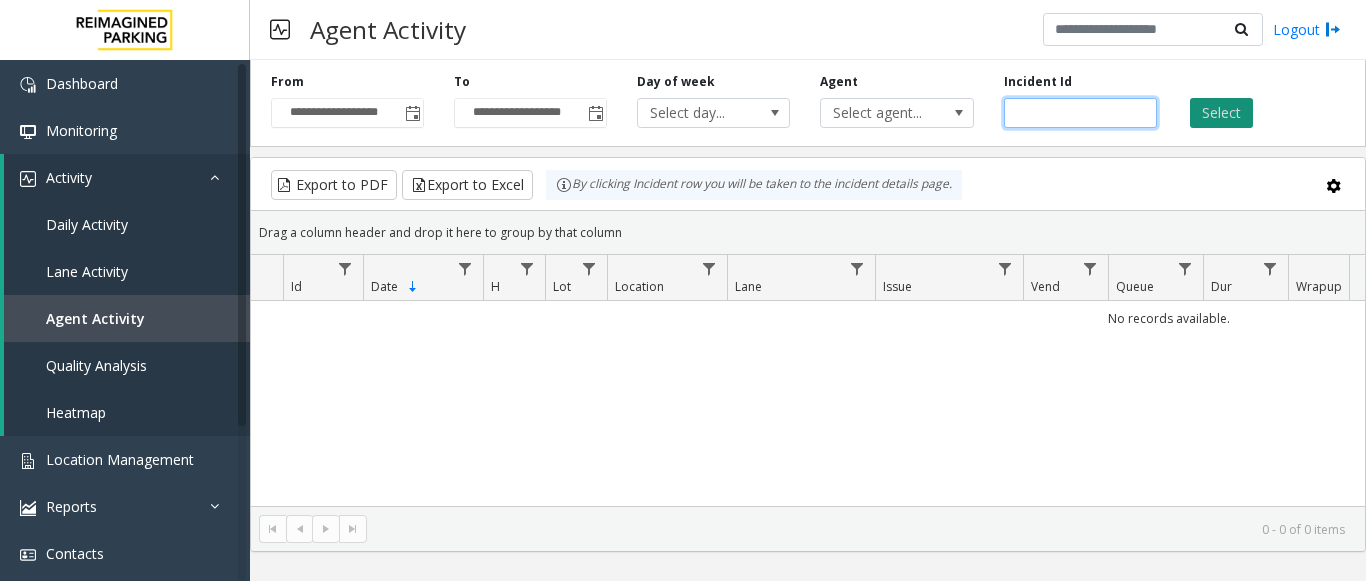 type on "*******" 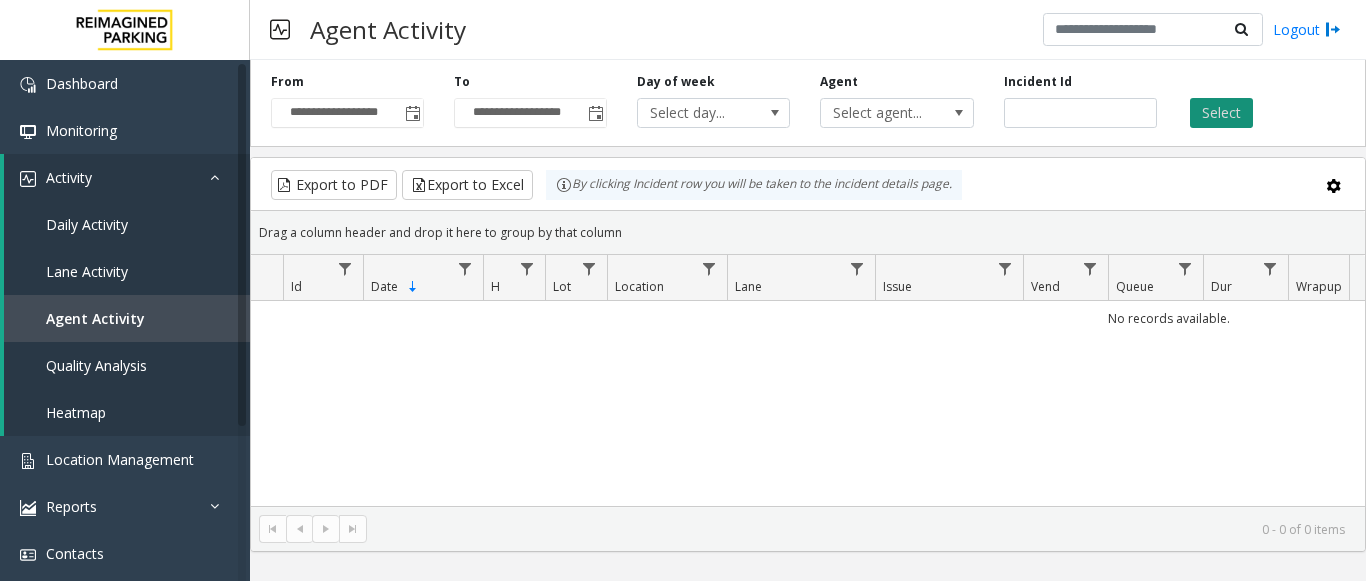 click on "Select" 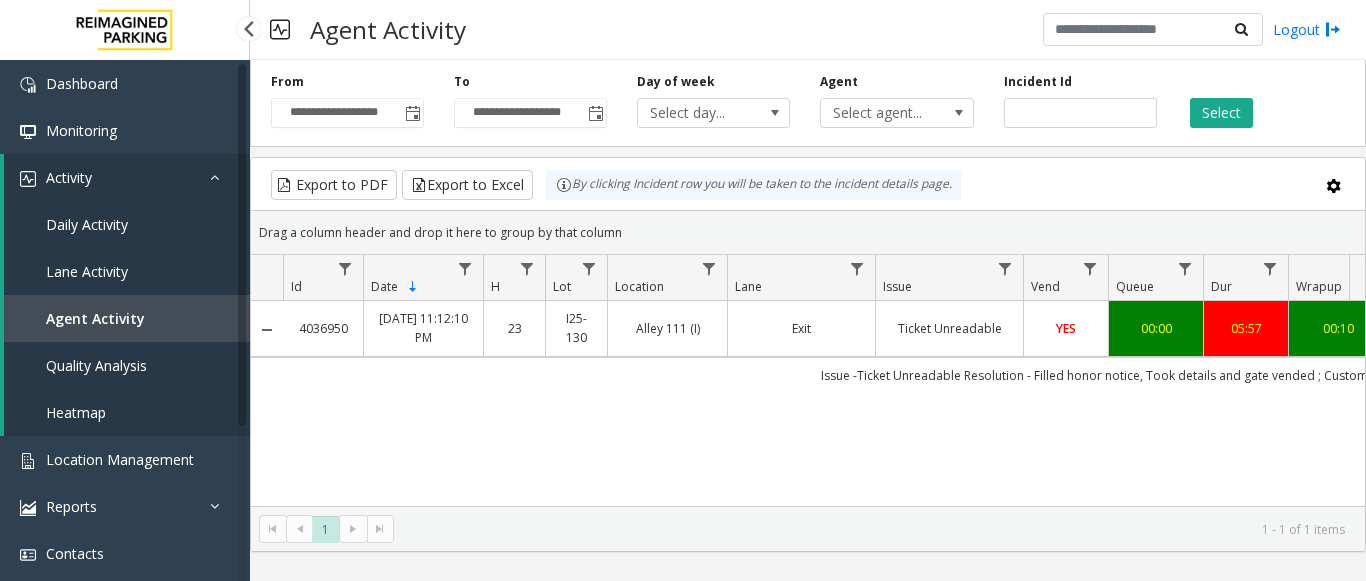 scroll, scrollTop: 0, scrollLeft: 0, axis: both 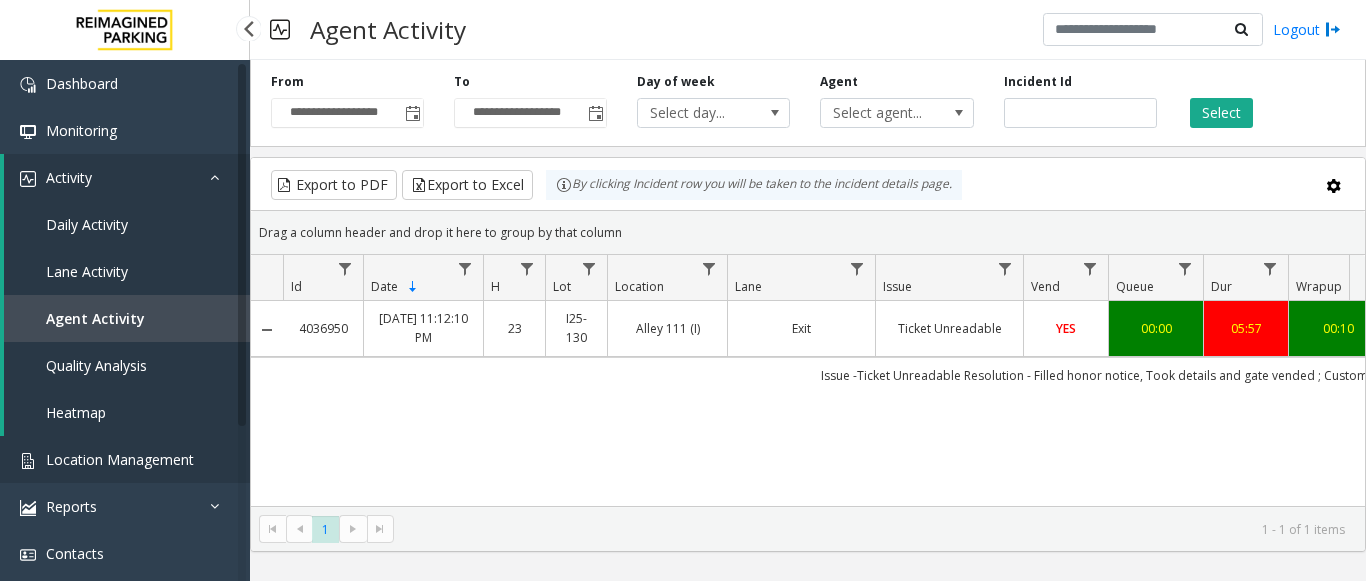 click on "Location Management" at bounding box center [120, 459] 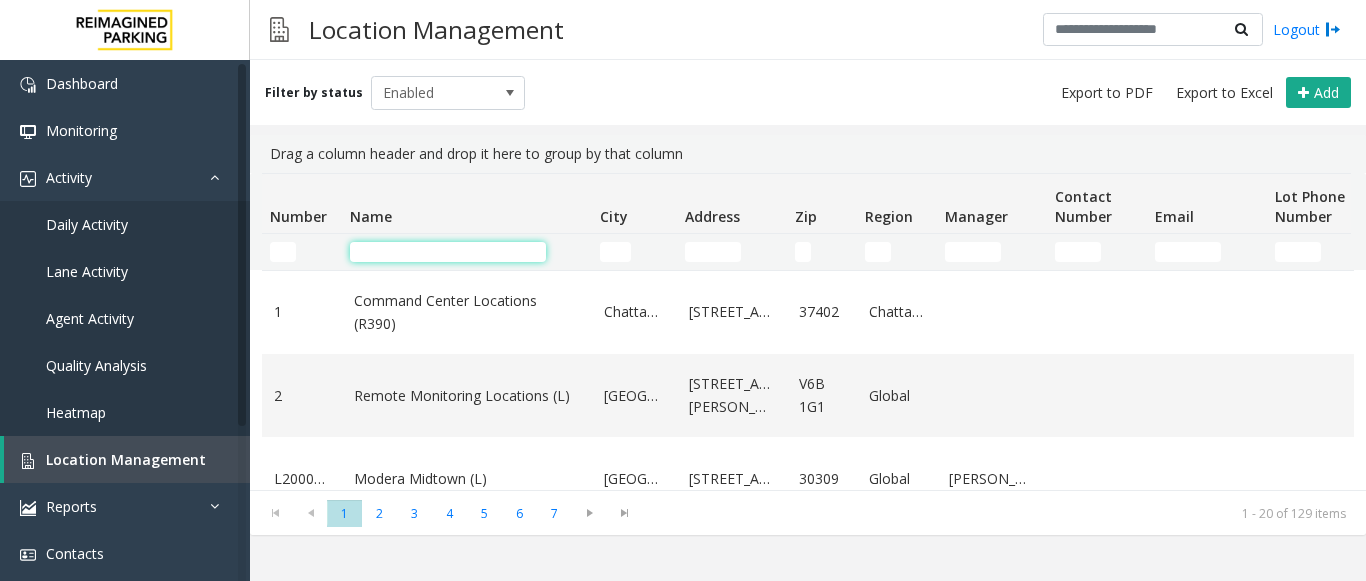 click 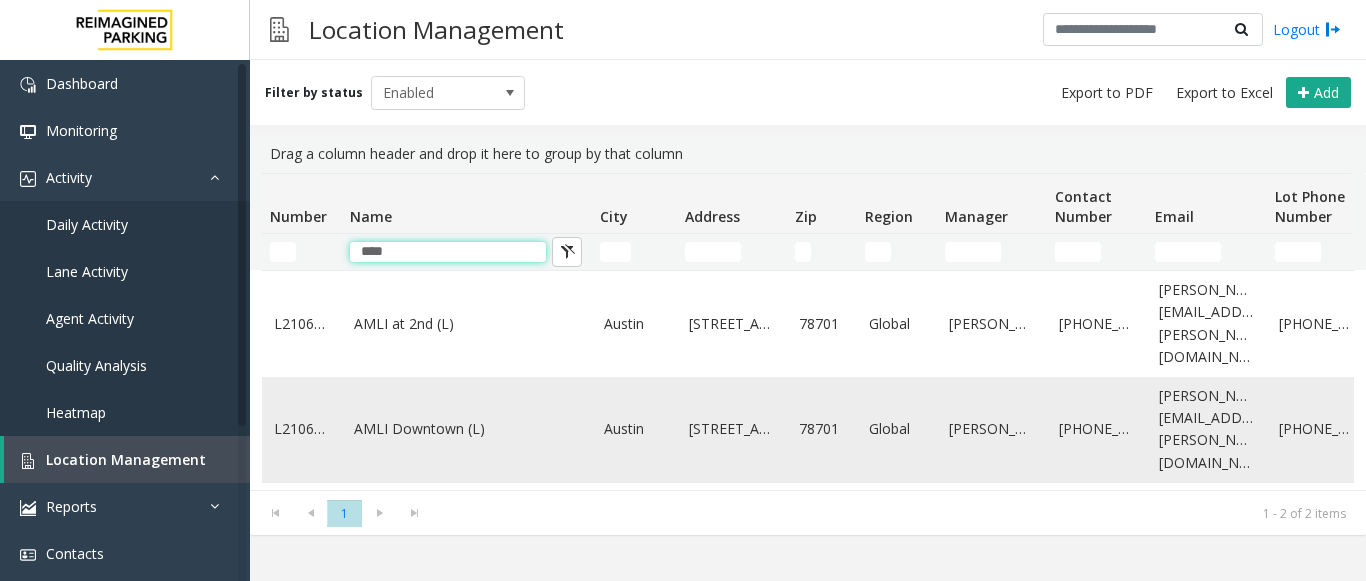 type on "****" 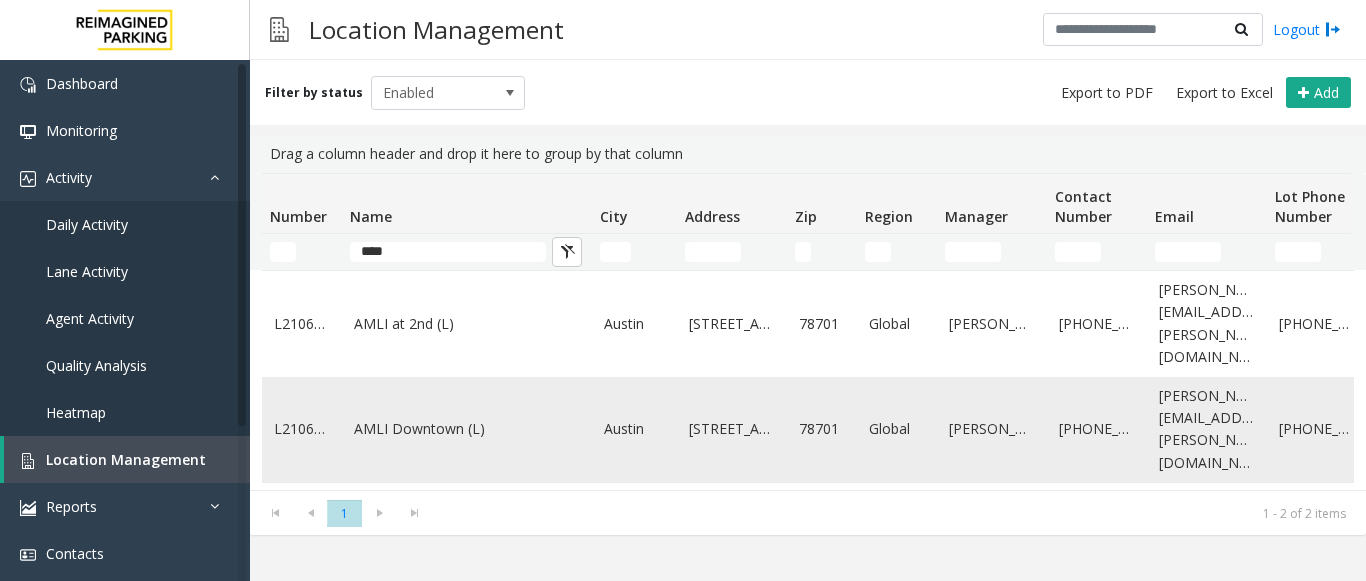click on "AMLI Downtown (L)" 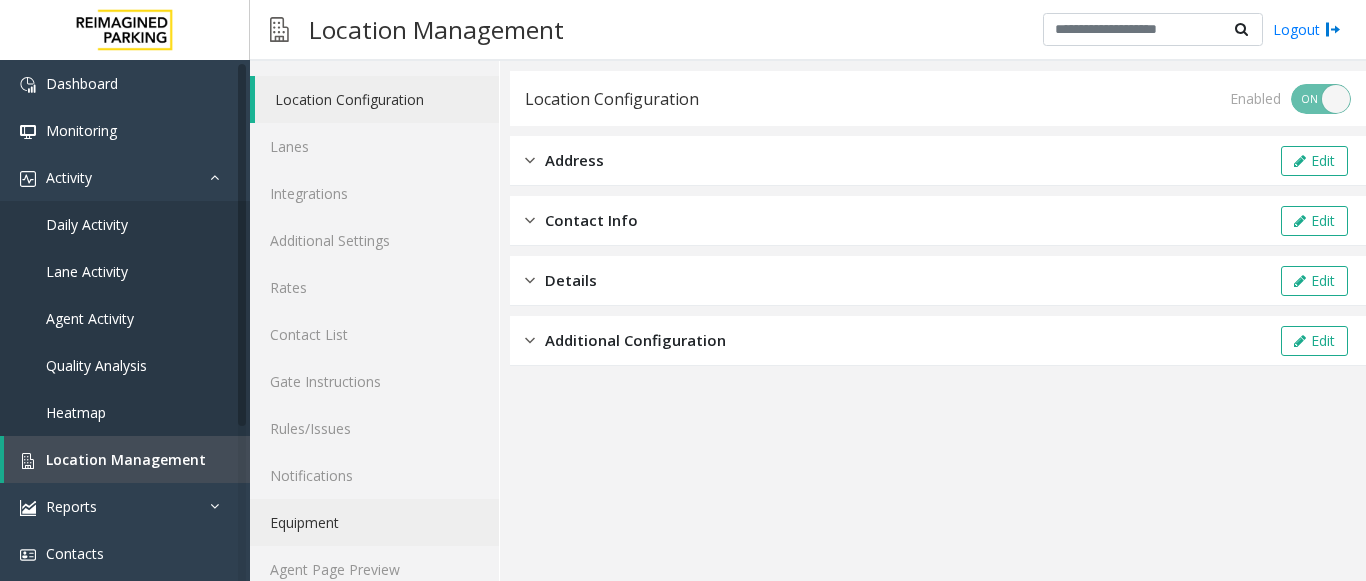 scroll, scrollTop: 78, scrollLeft: 0, axis: vertical 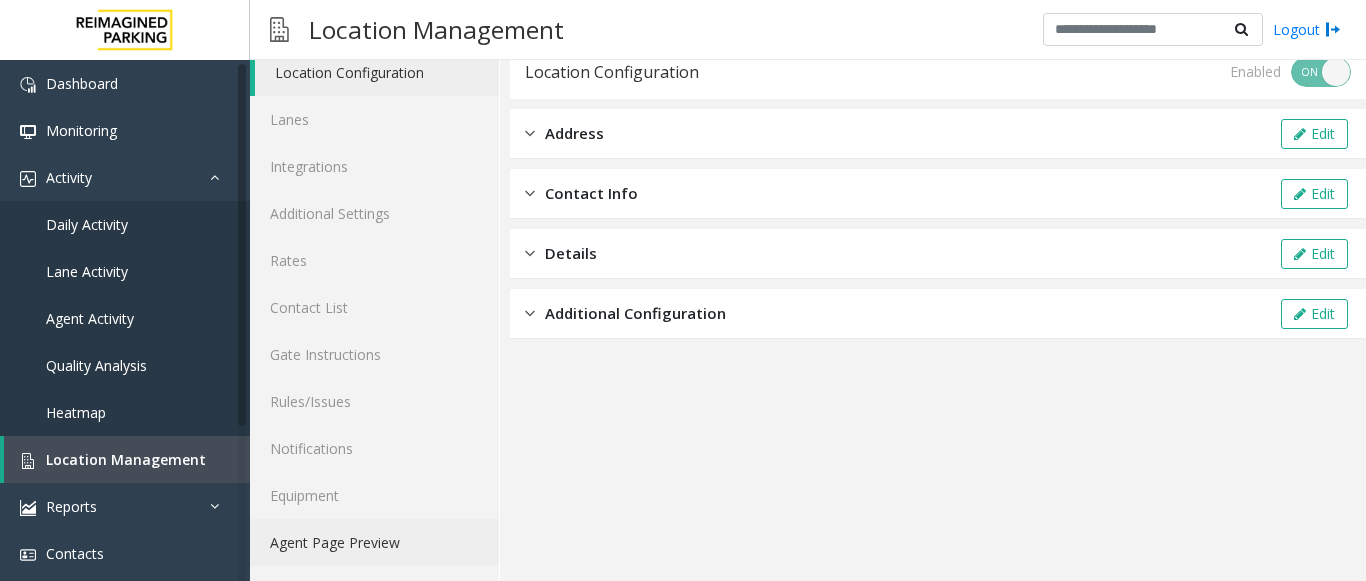 click on "Agent Page Preview" 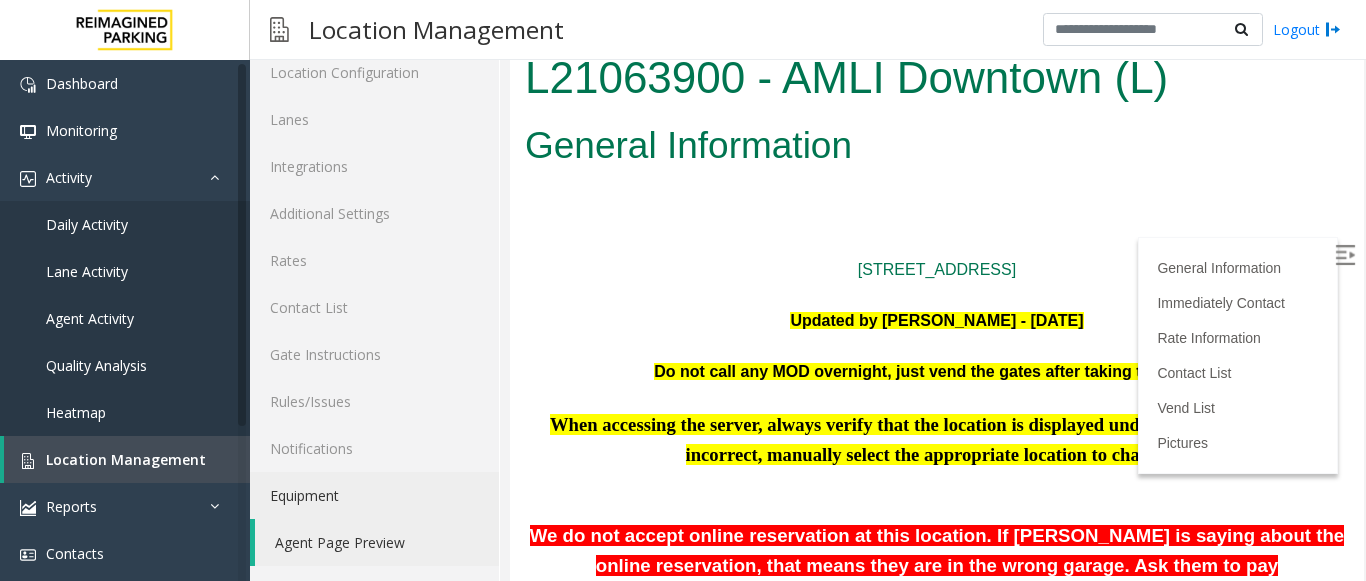 scroll, scrollTop: 0, scrollLeft: 0, axis: both 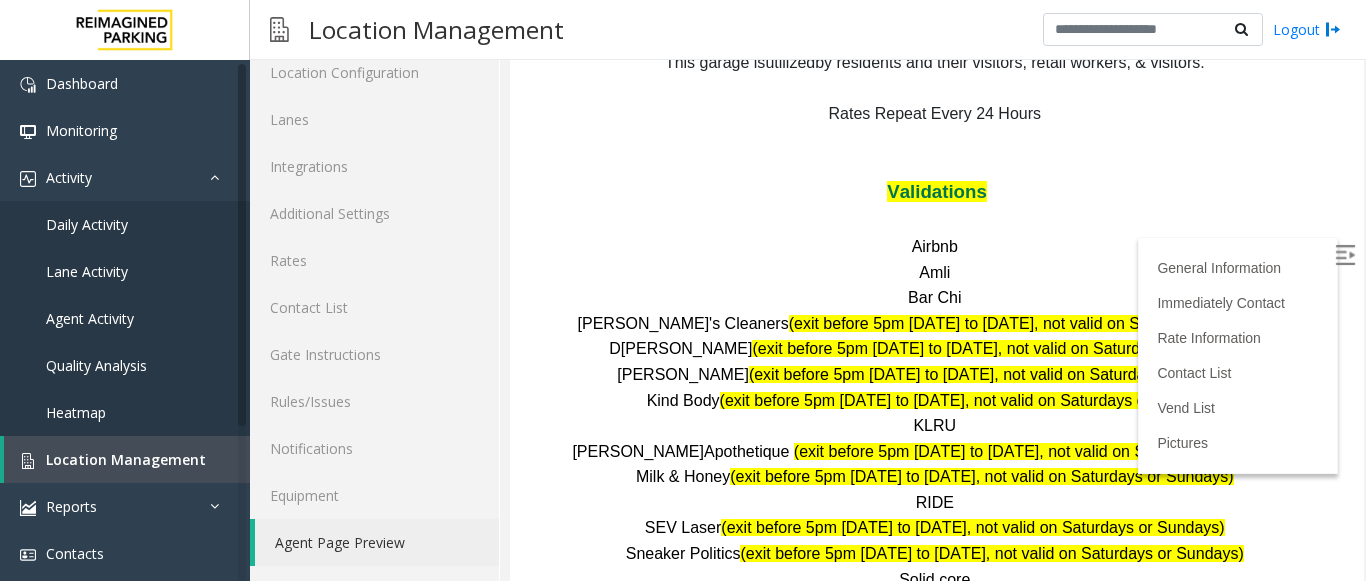 drag, startPoint x: 1339, startPoint y: 81, endPoint x: 1863, endPoint y: 344, distance: 586.2977 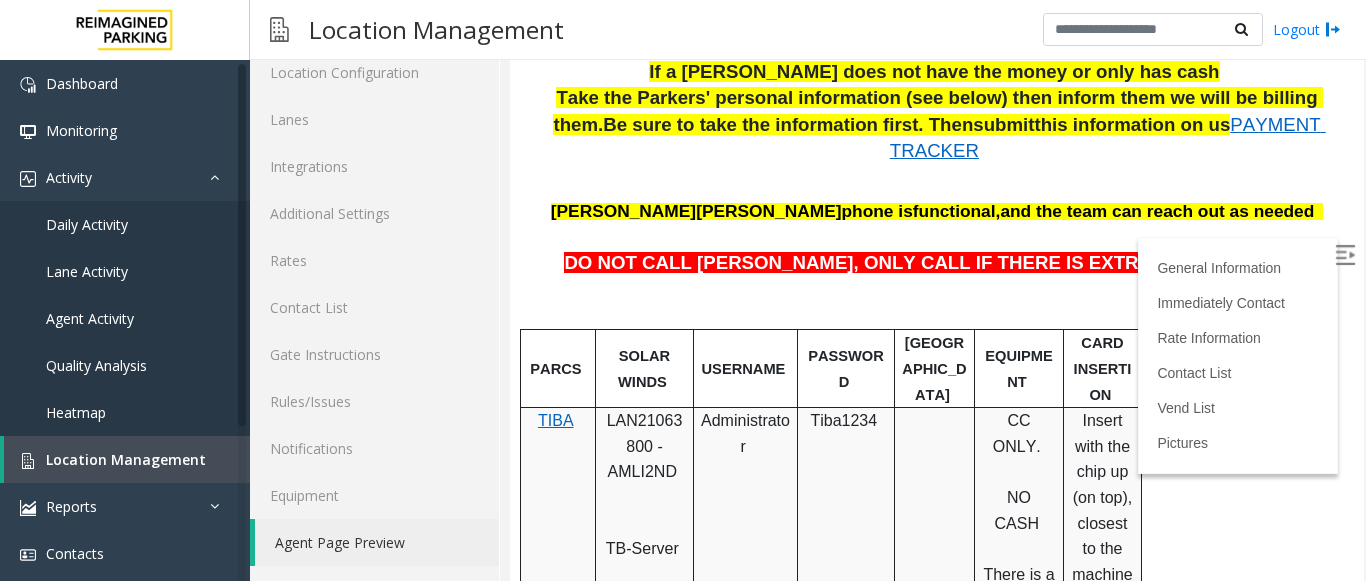 scroll, scrollTop: 782, scrollLeft: 0, axis: vertical 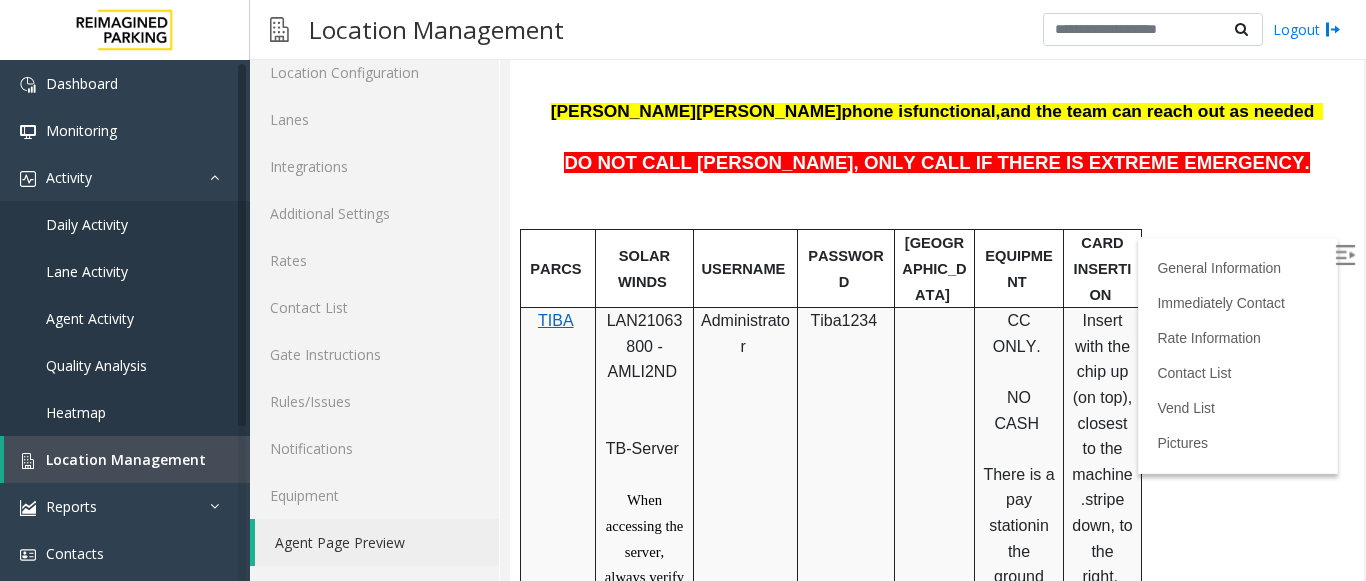 click on "LAN21063800 - AMLI2ND" at bounding box center [645, 346] 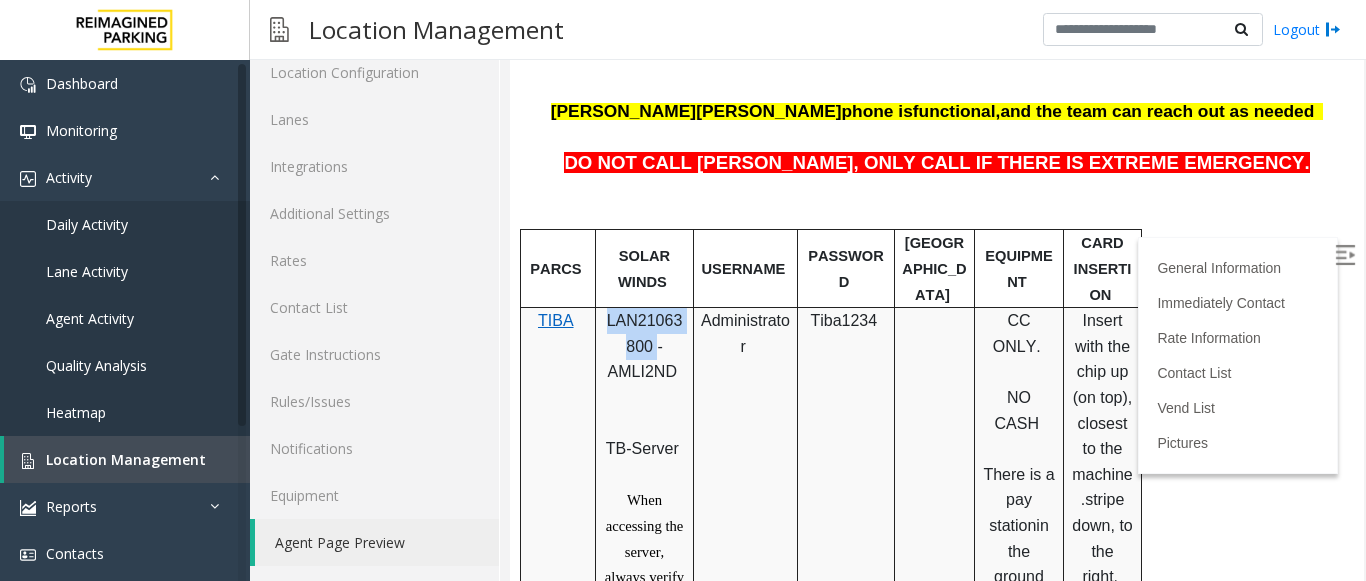 click on "LAN21063800 - AMLI2ND" at bounding box center (645, 346) 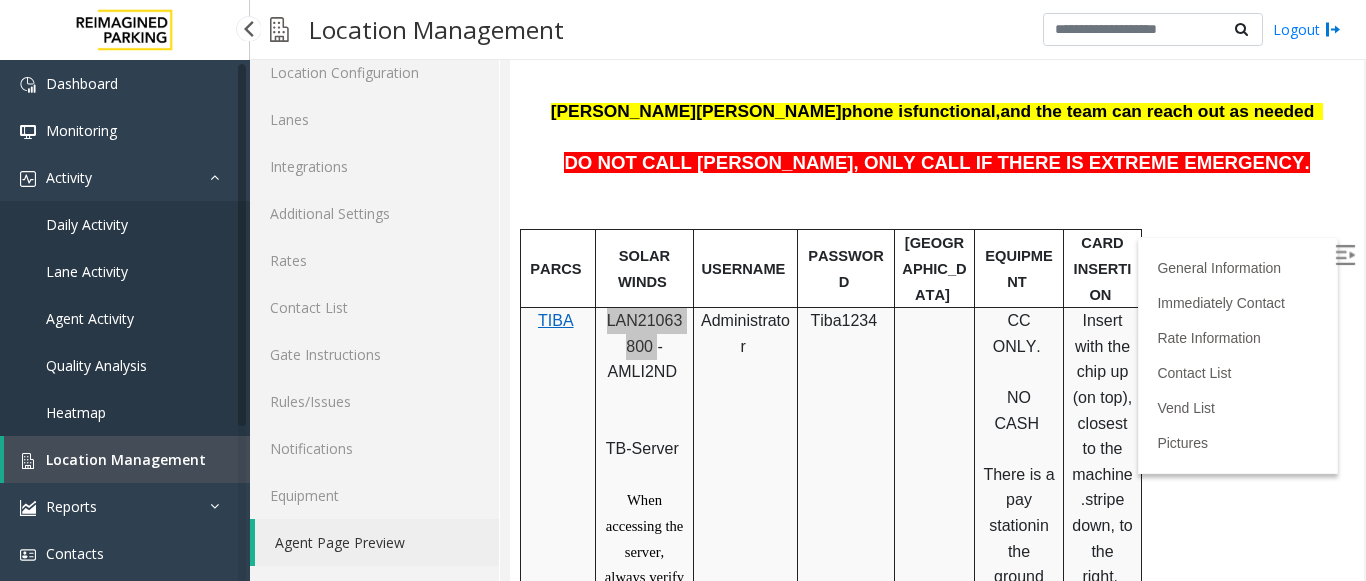 click on "Agent Activity" at bounding box center (90, 318) 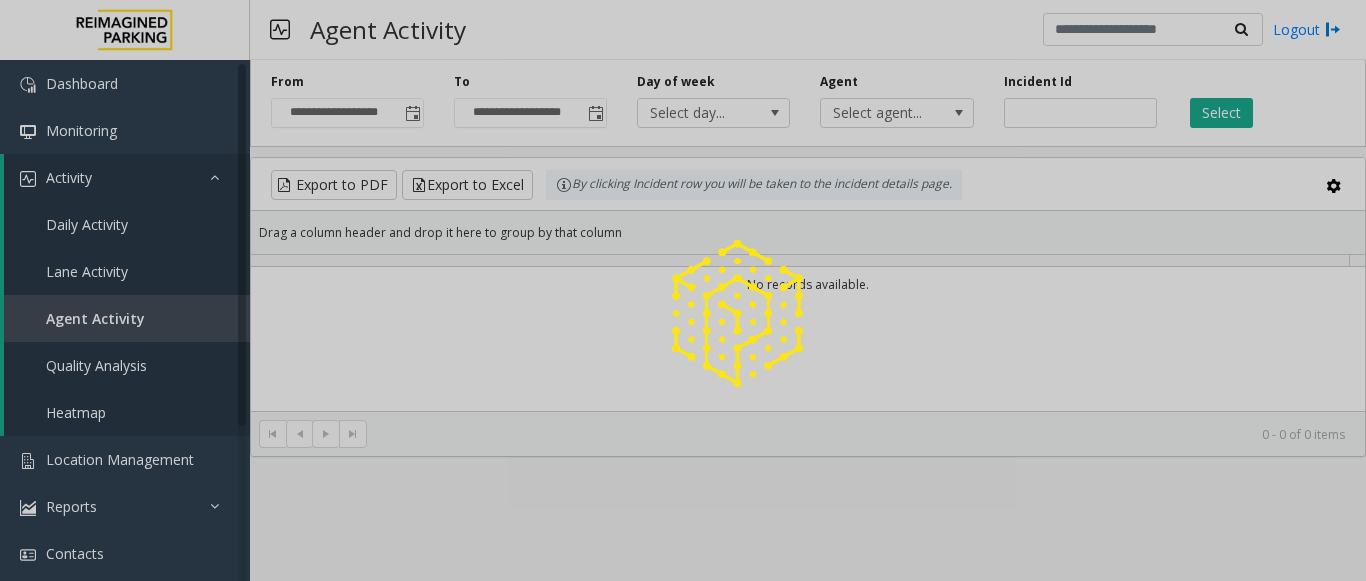 scroll, scrollTop: 0, scrollLeft: 0, axis: both 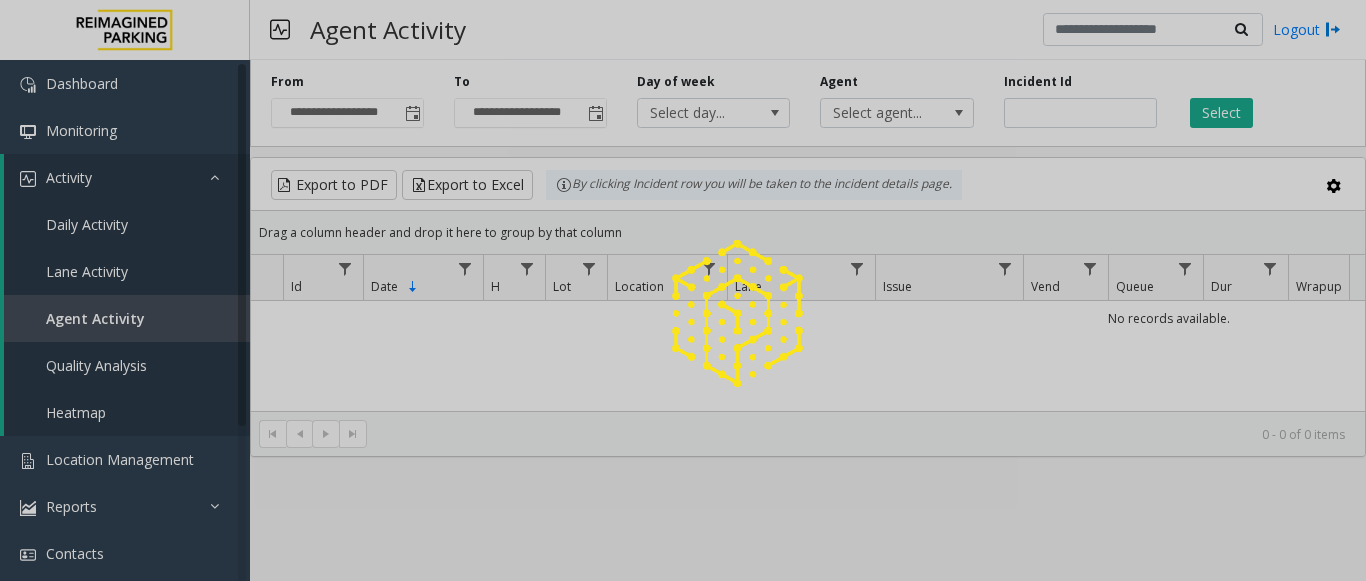 click 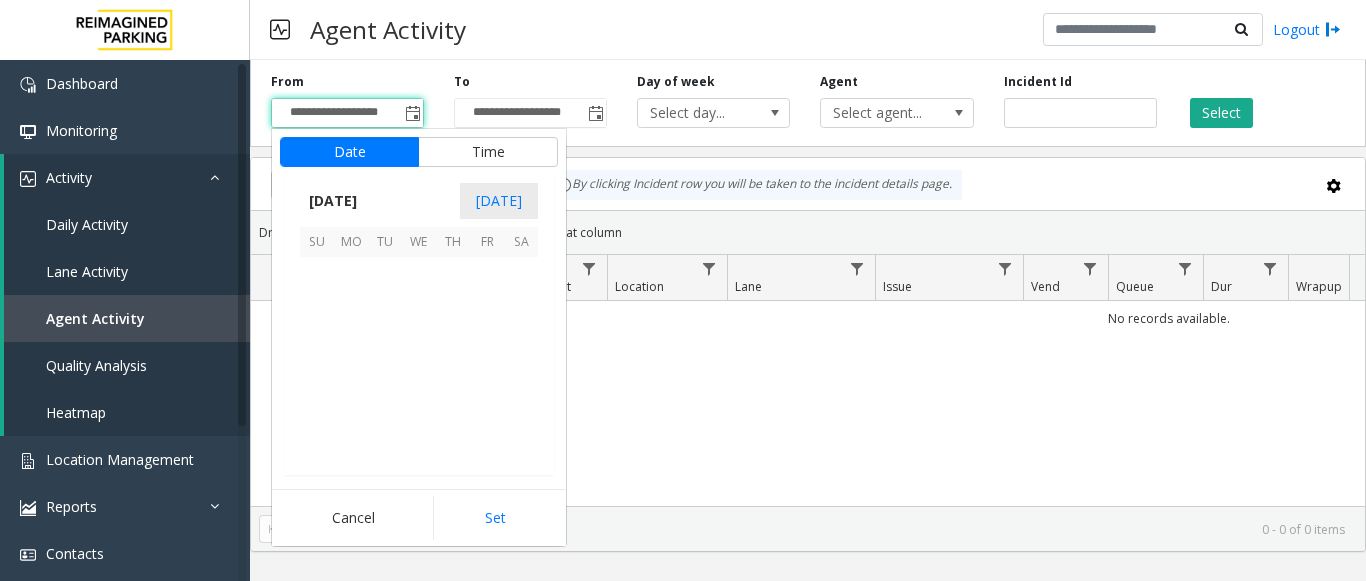 scroll, scrollTop: 358428, scrollLeft: 0, axis: vertical 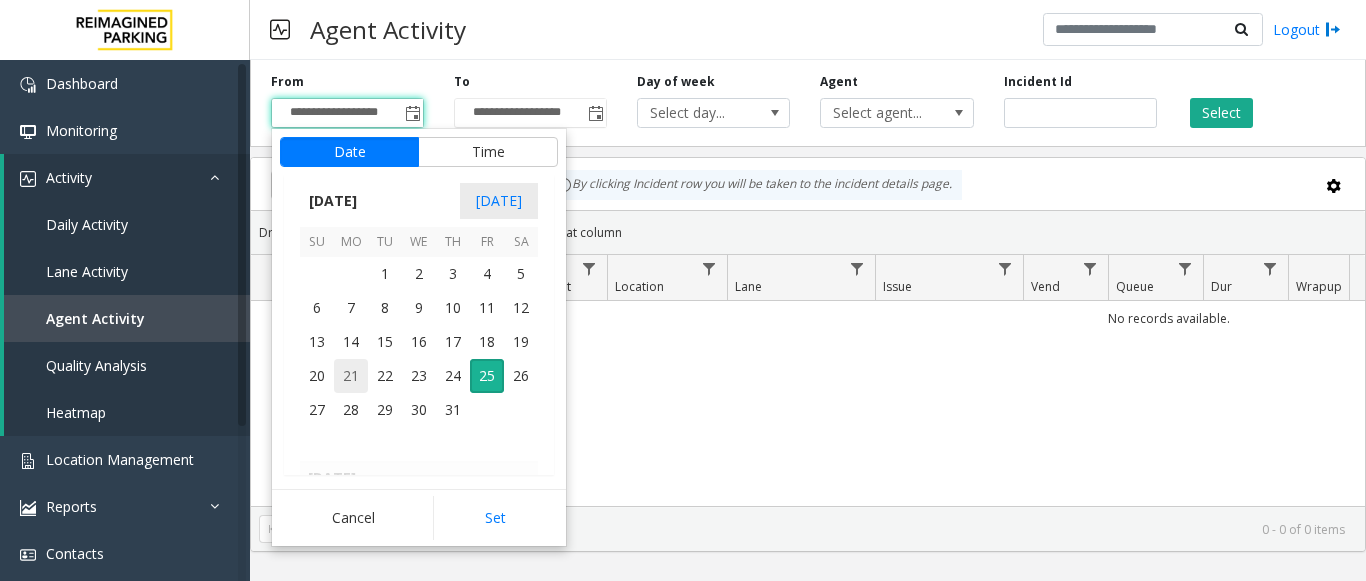 click on "21" at bounding box center (351, 376) 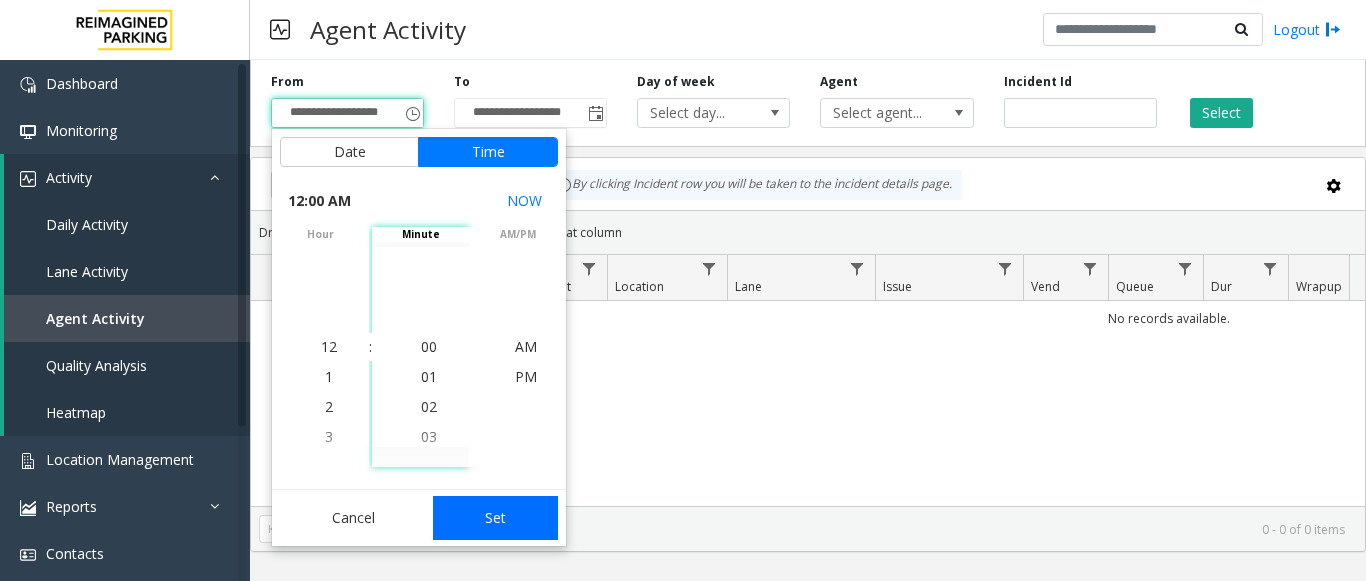click on "Set" 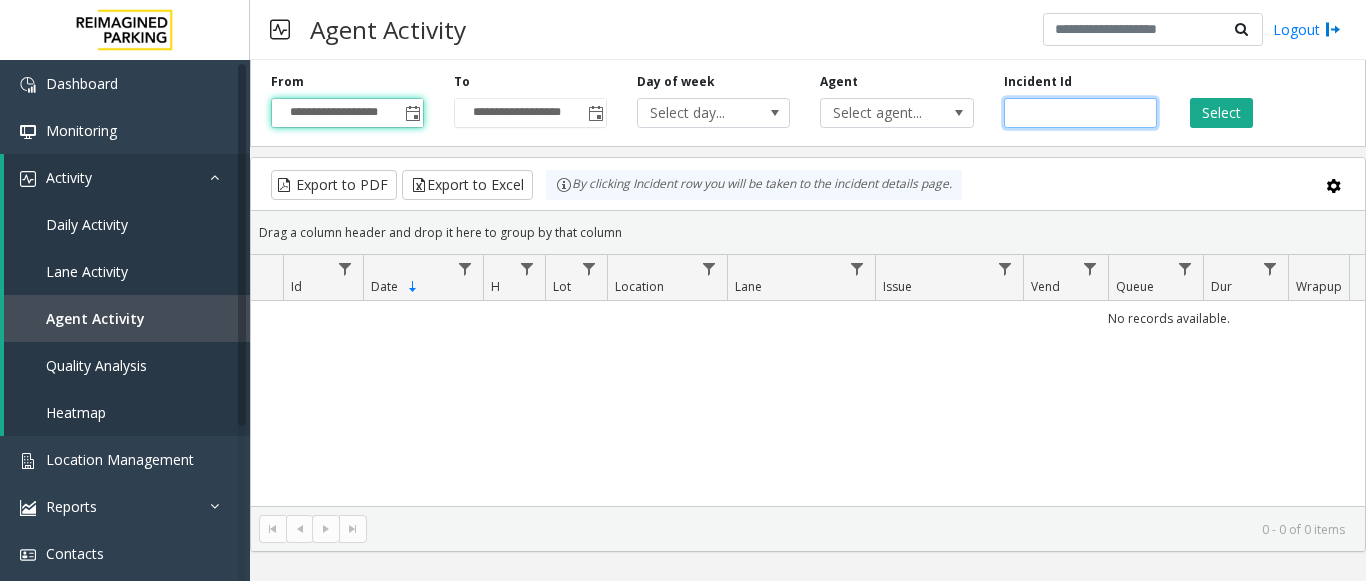 click 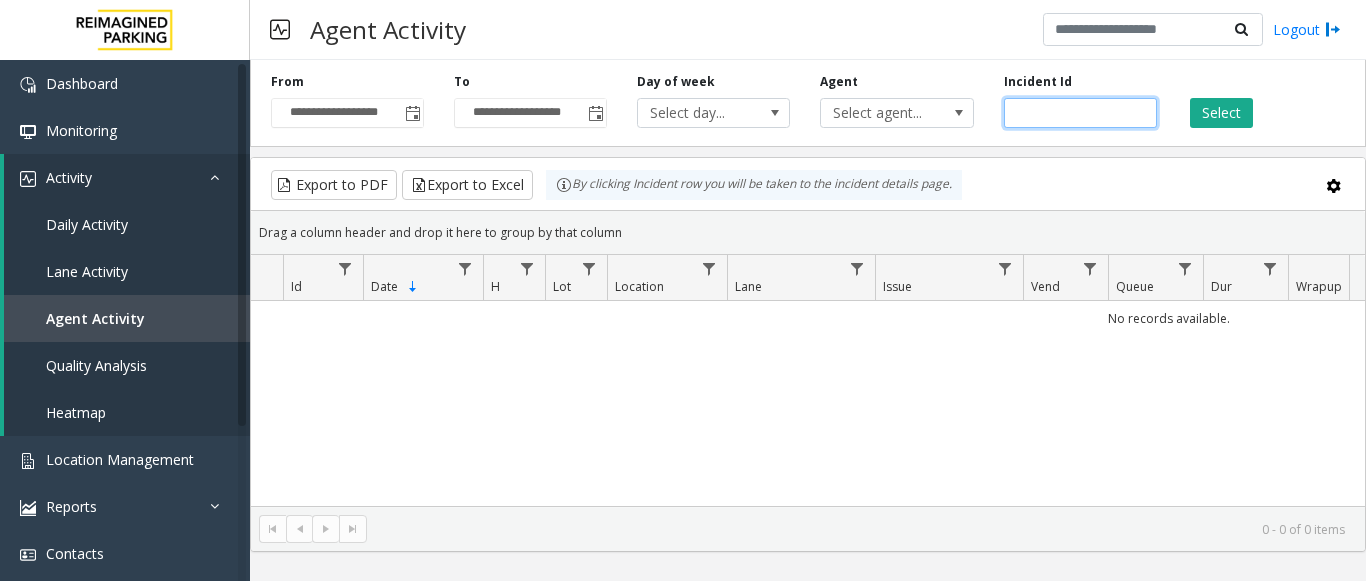 click 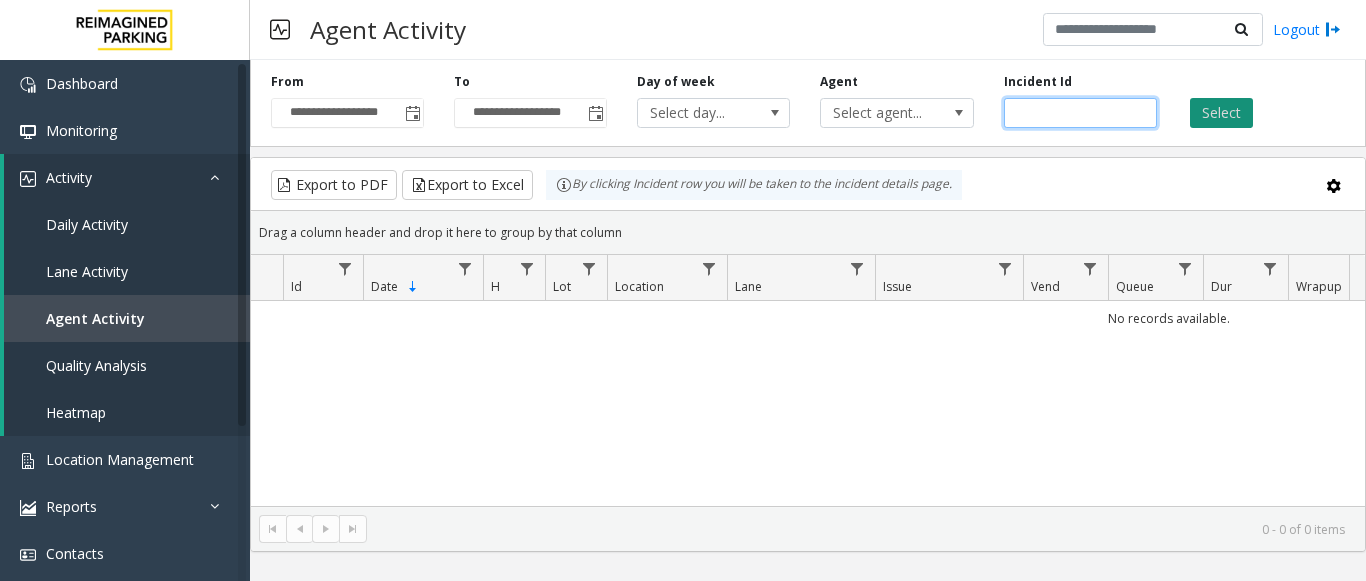 type on "*******" 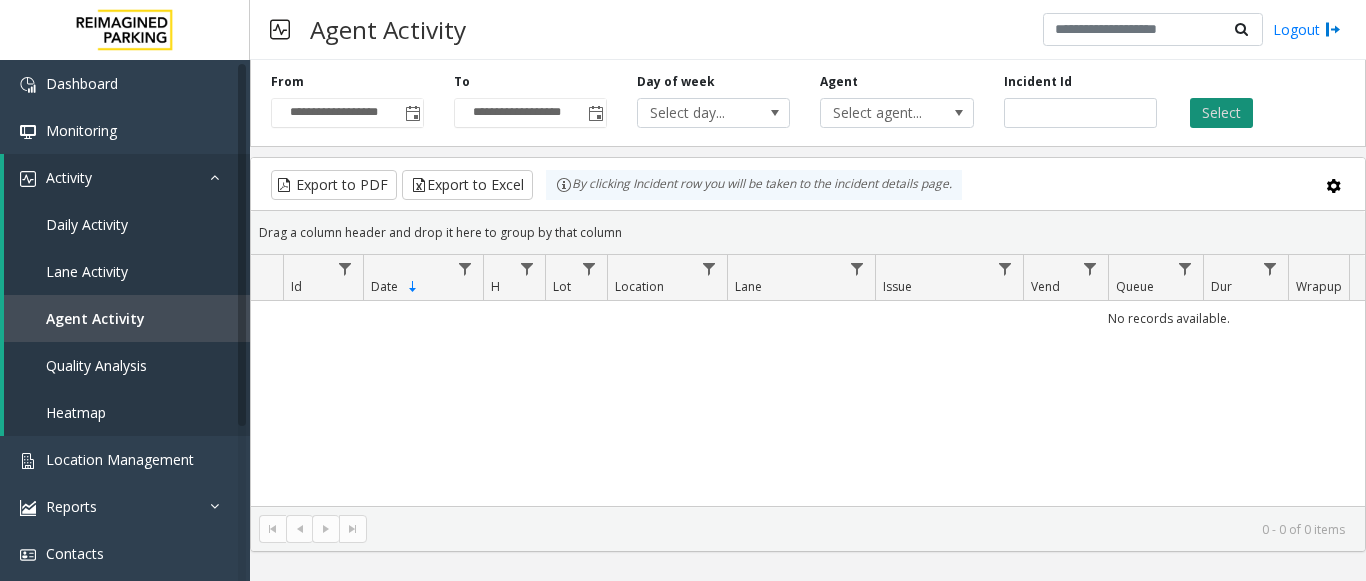 click on "Select" 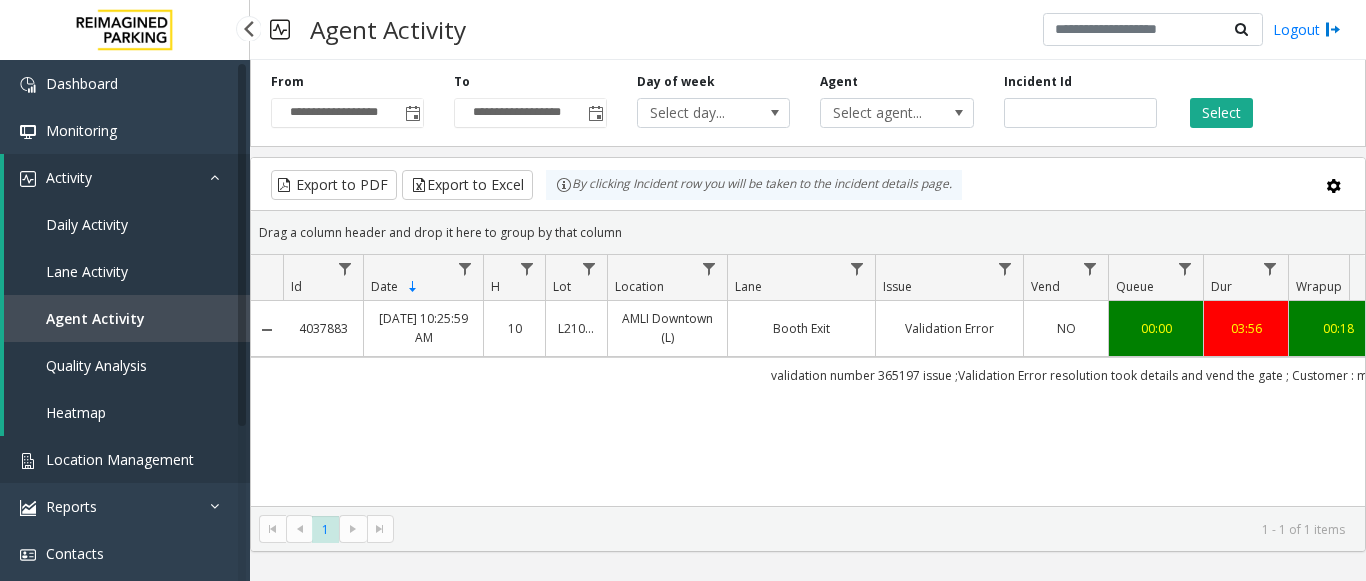 click on "Location Management" at bounding box center [125, 459] 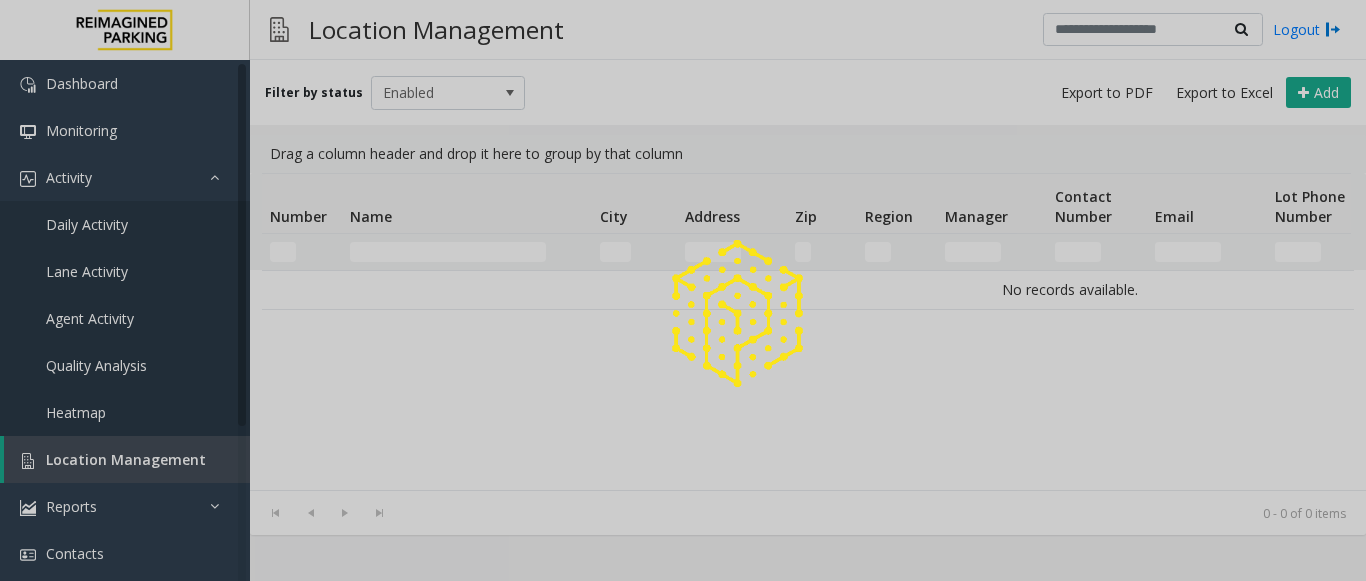 click 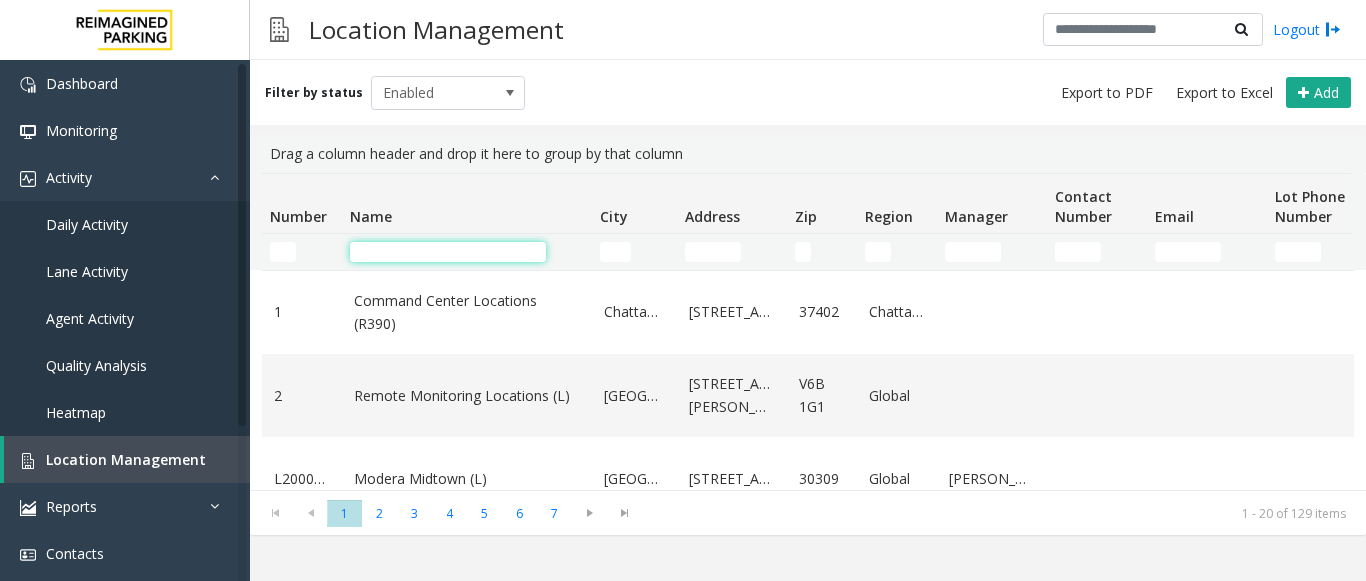 click 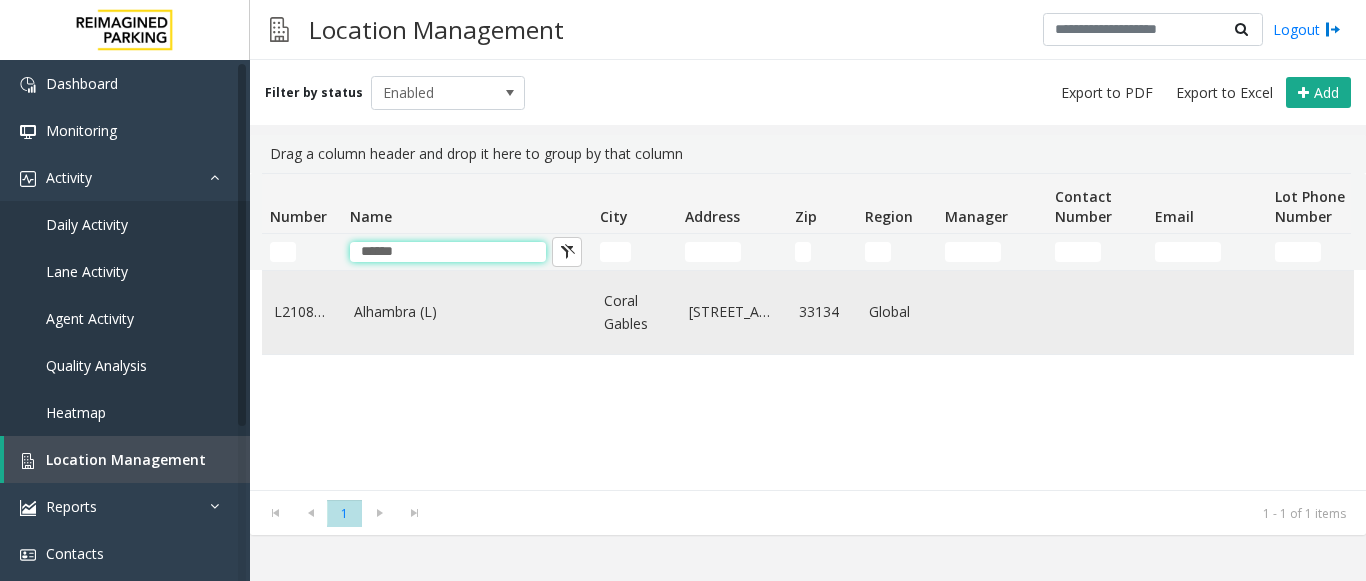 type on "******" 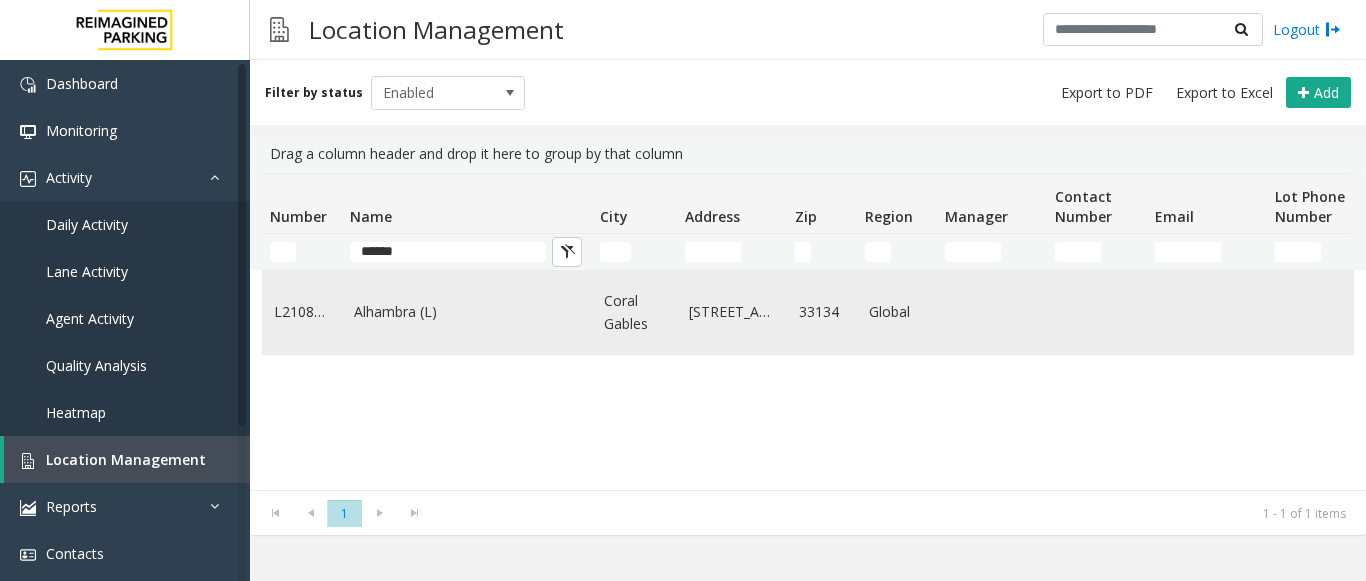 click on "Alhambra (L)" 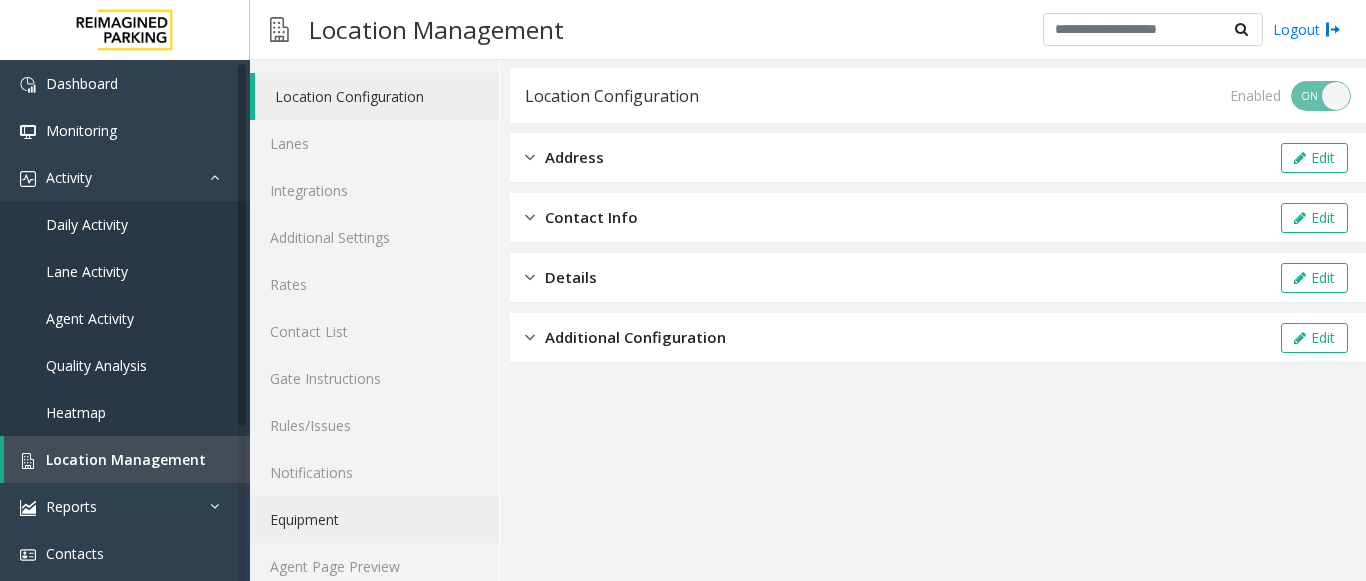 scroll, scrollTop: 78, scrollLeft: 0, axis: vertical 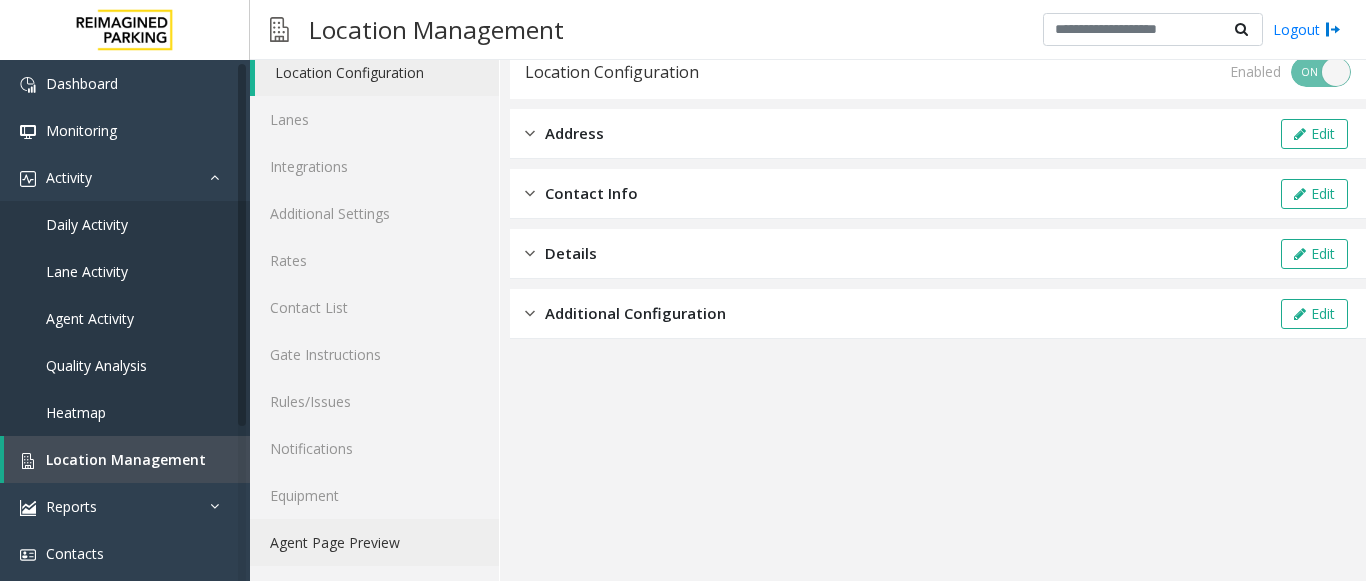click on "Agent Page Preview" 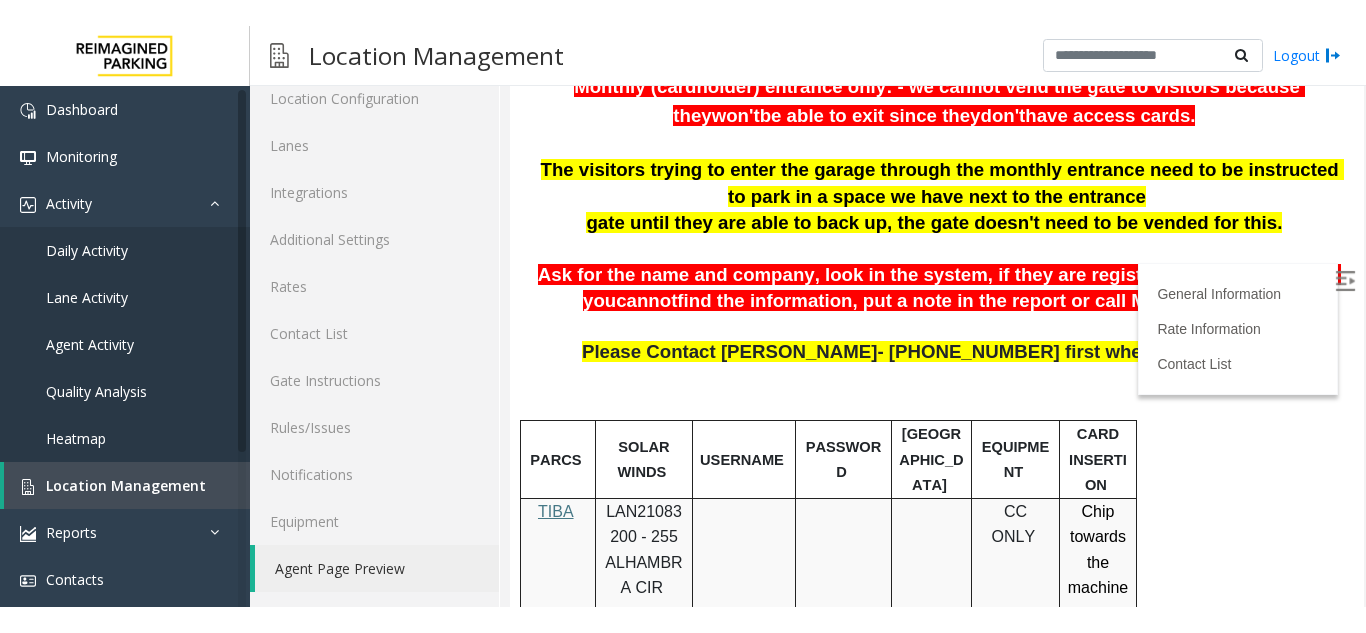scroll, scrollTop: 400, scrollLeft: 0, axis: vertical 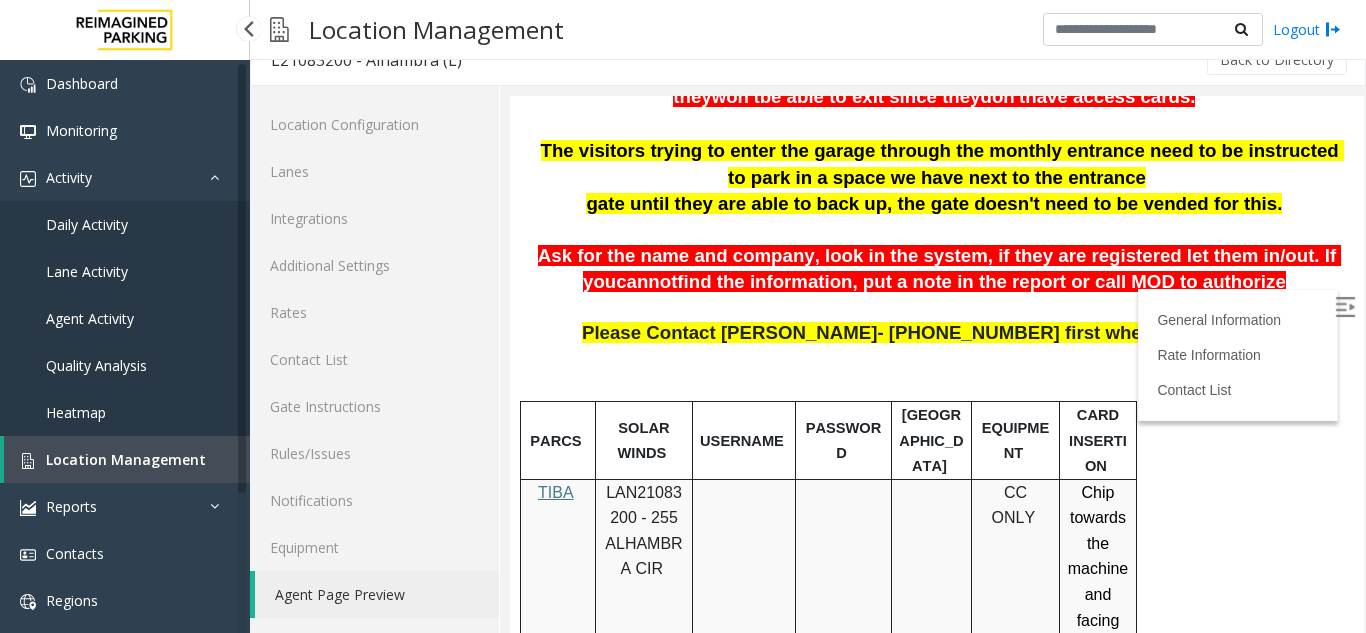 click on "Location Management" at bounding box center [126, 459] 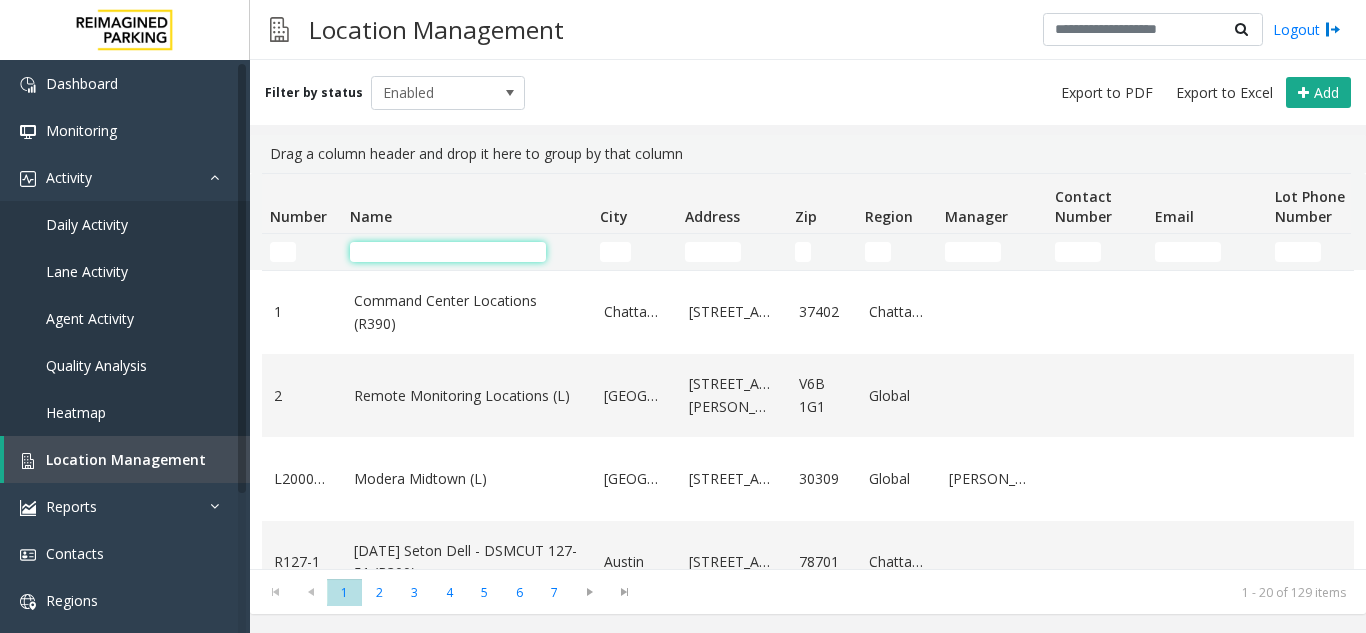 click 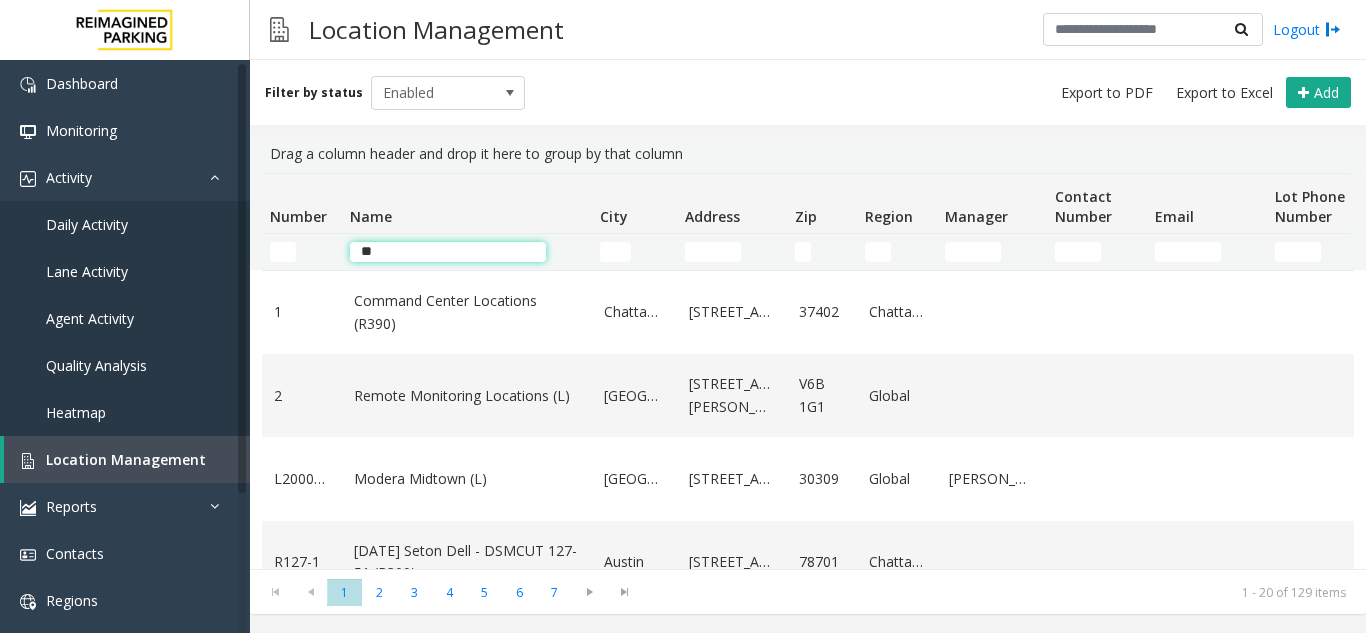 type on "*" 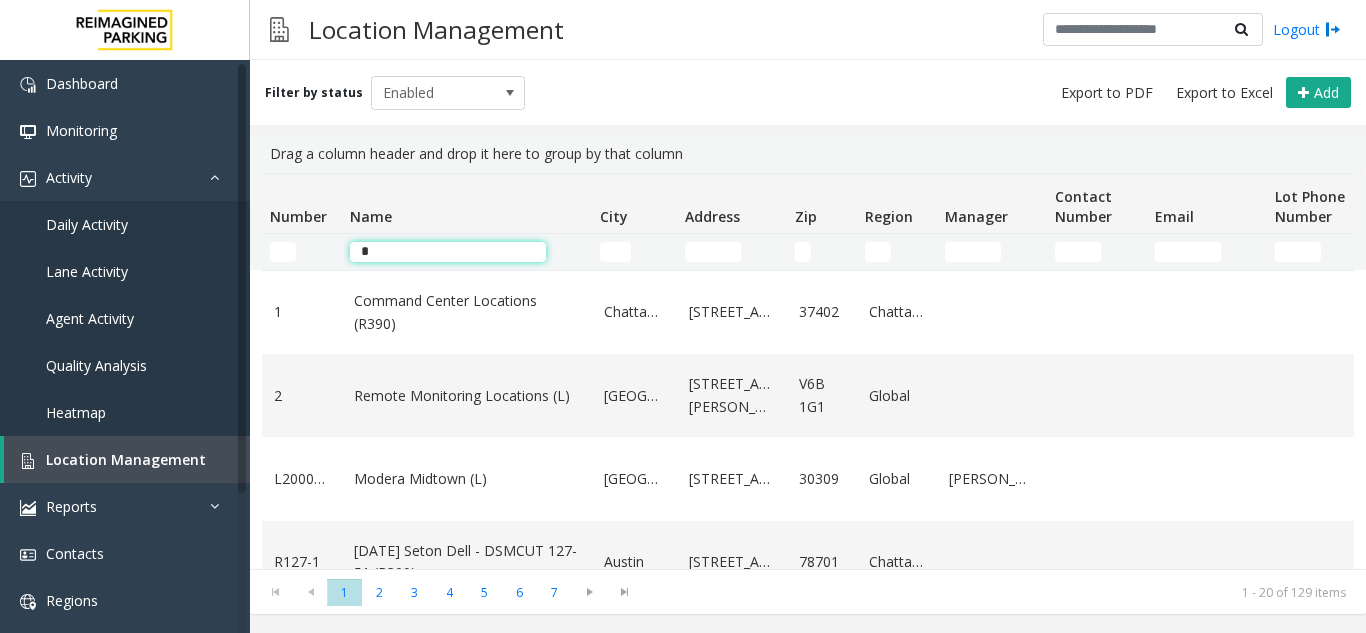 type 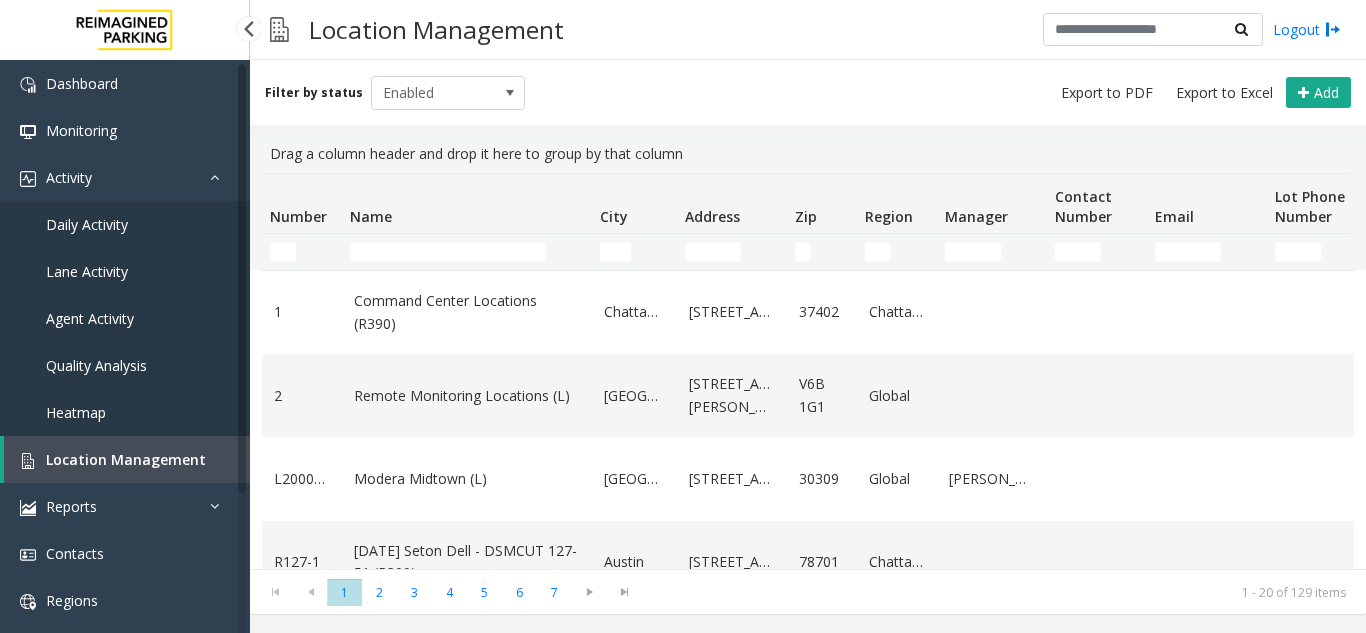 click on "Agent Activity" at bounding box center (90, 318) 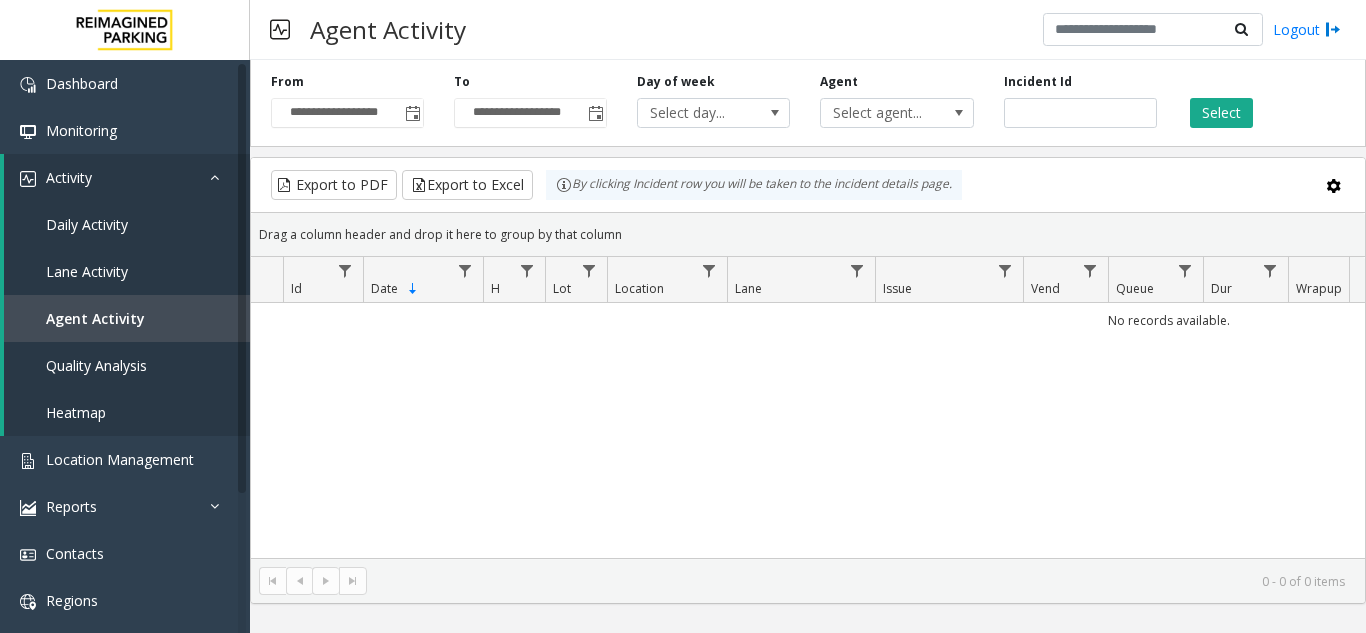 click 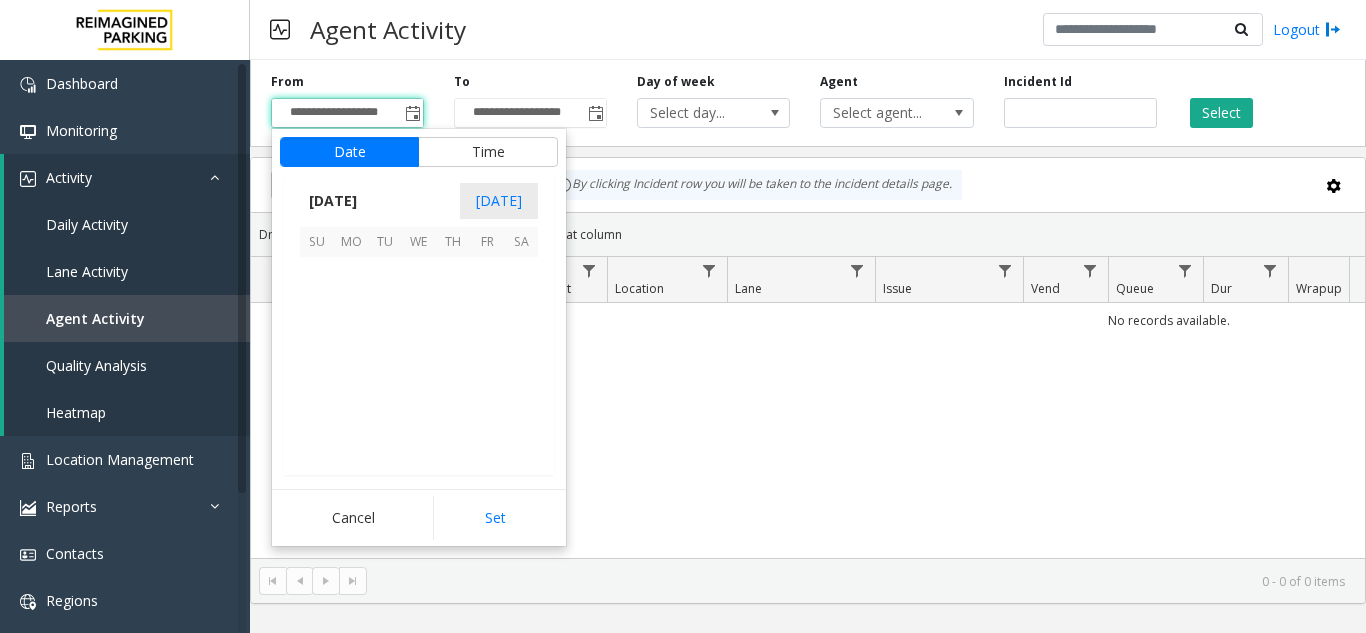 scroll, scrollTop: 358428, scrollLeft: 0, axis: vertical 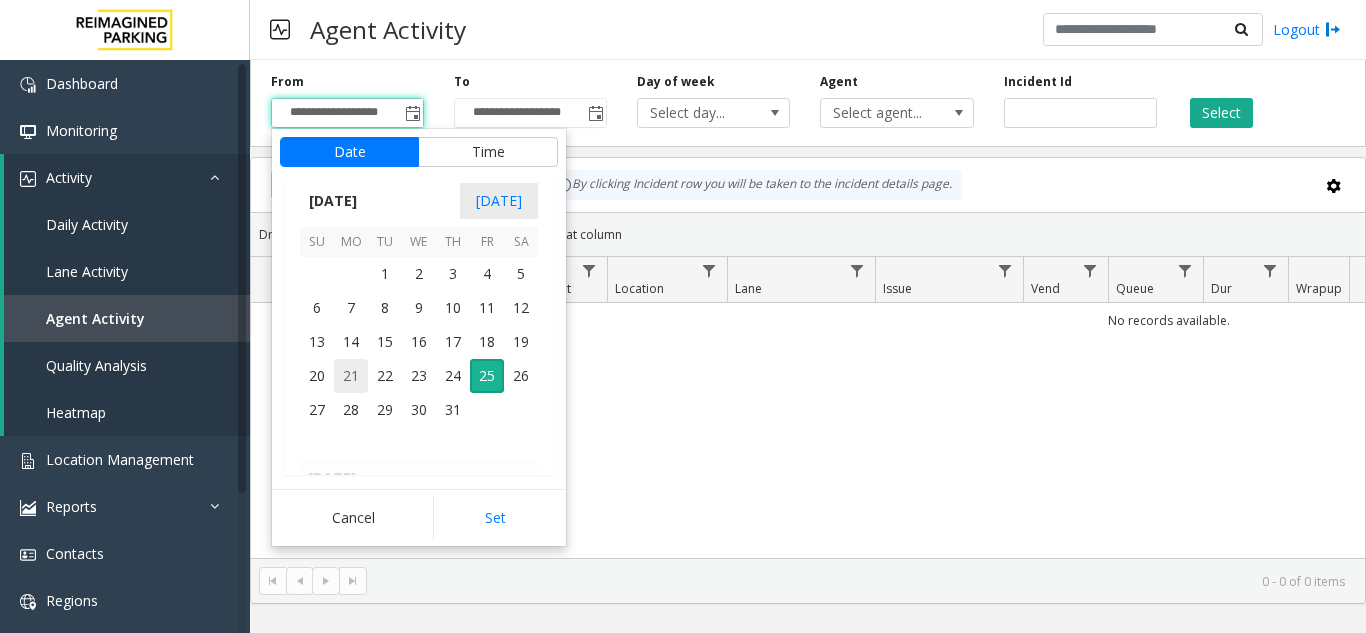 click on "21" at bounding box center (351, 376) 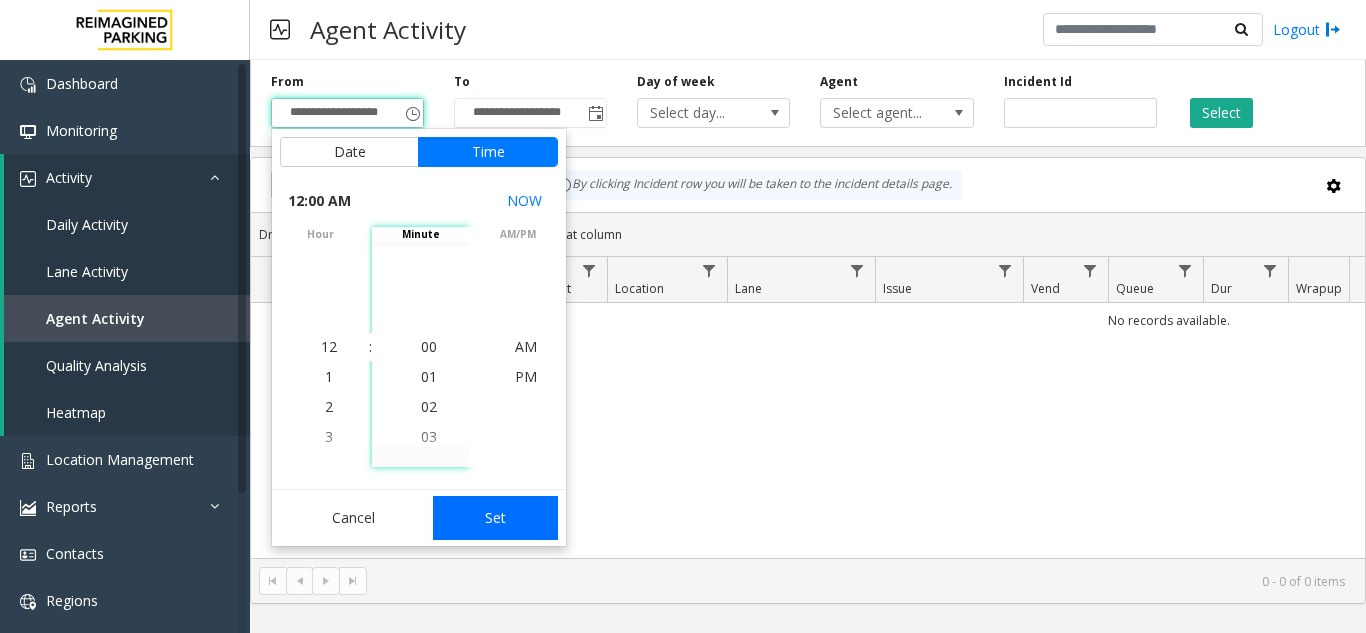 click on "Set" 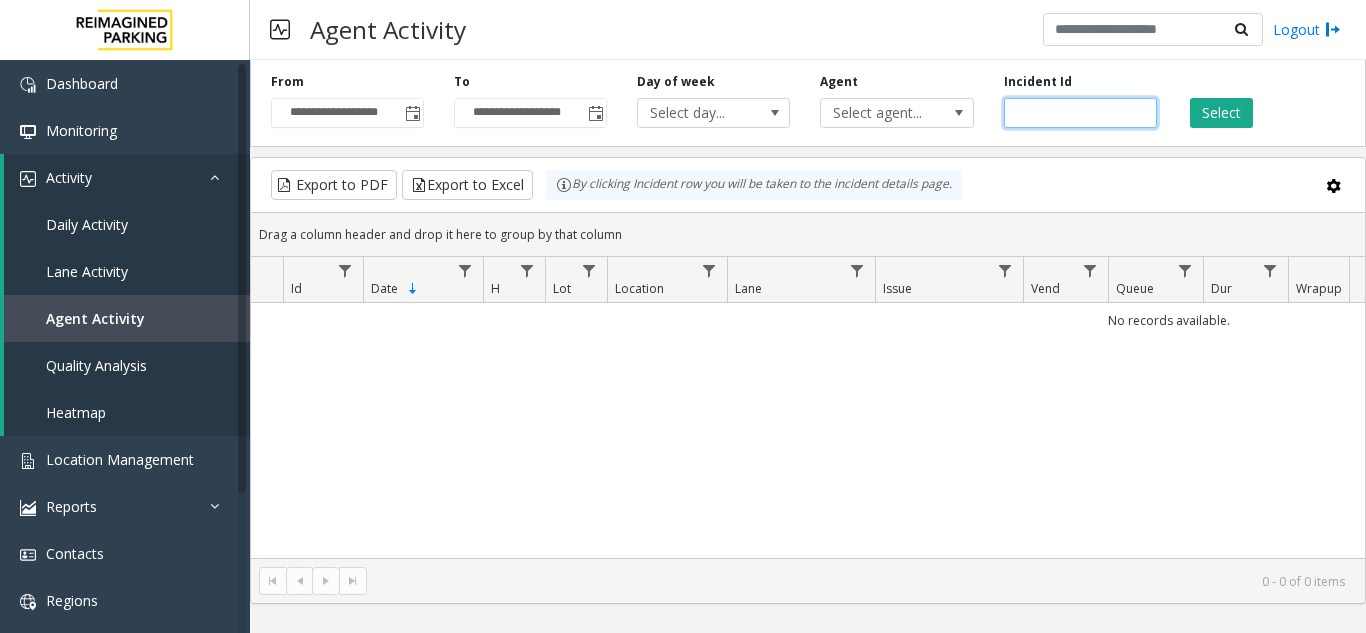 click 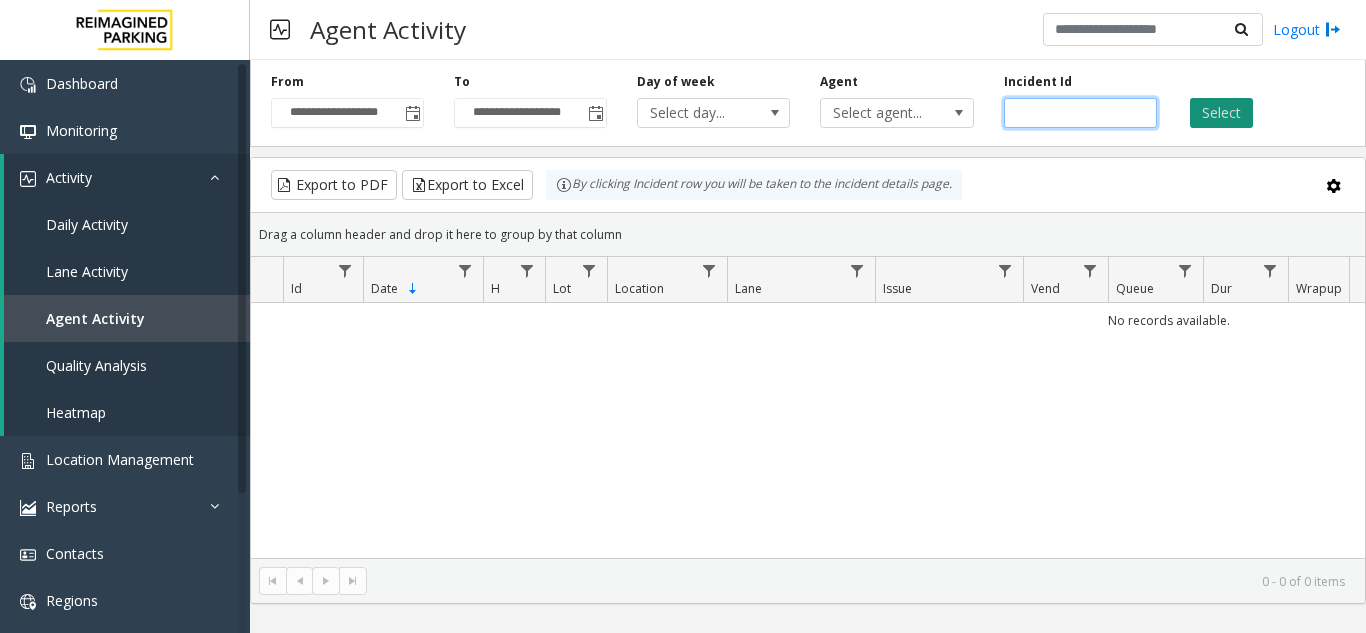 type on "*******" 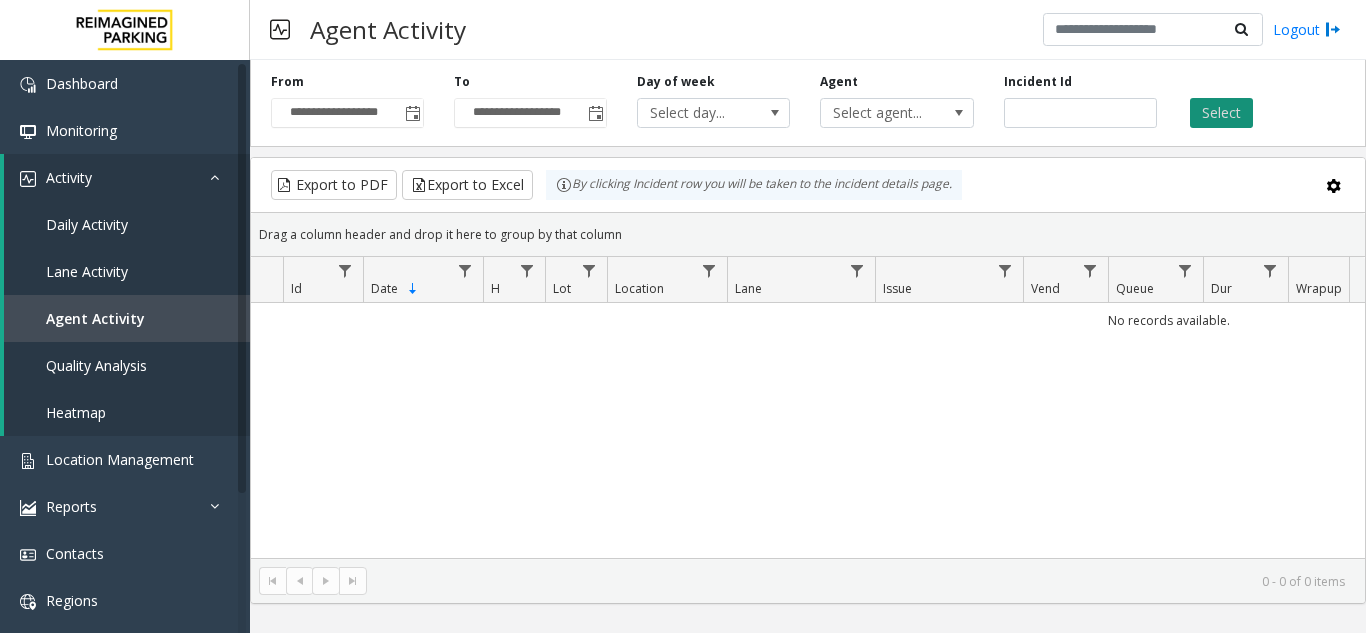 click on "Select" 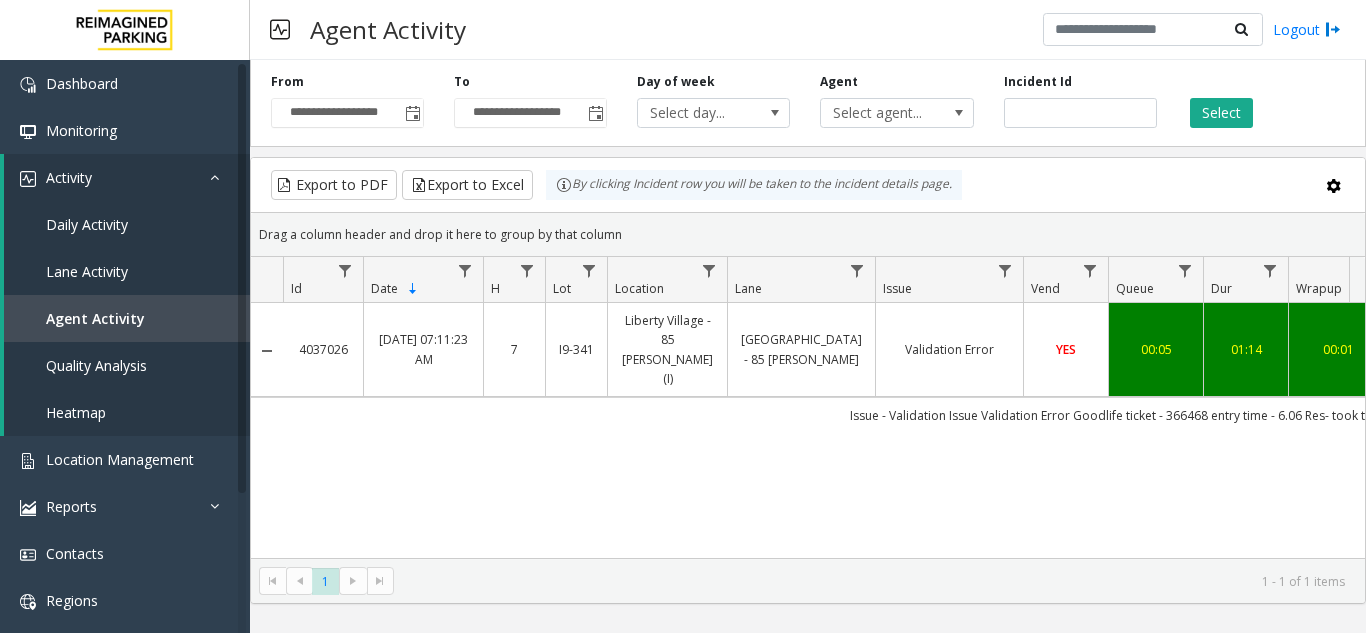 scroll, scrollTop: 0, scrollLeft: 85, axis: horizontal 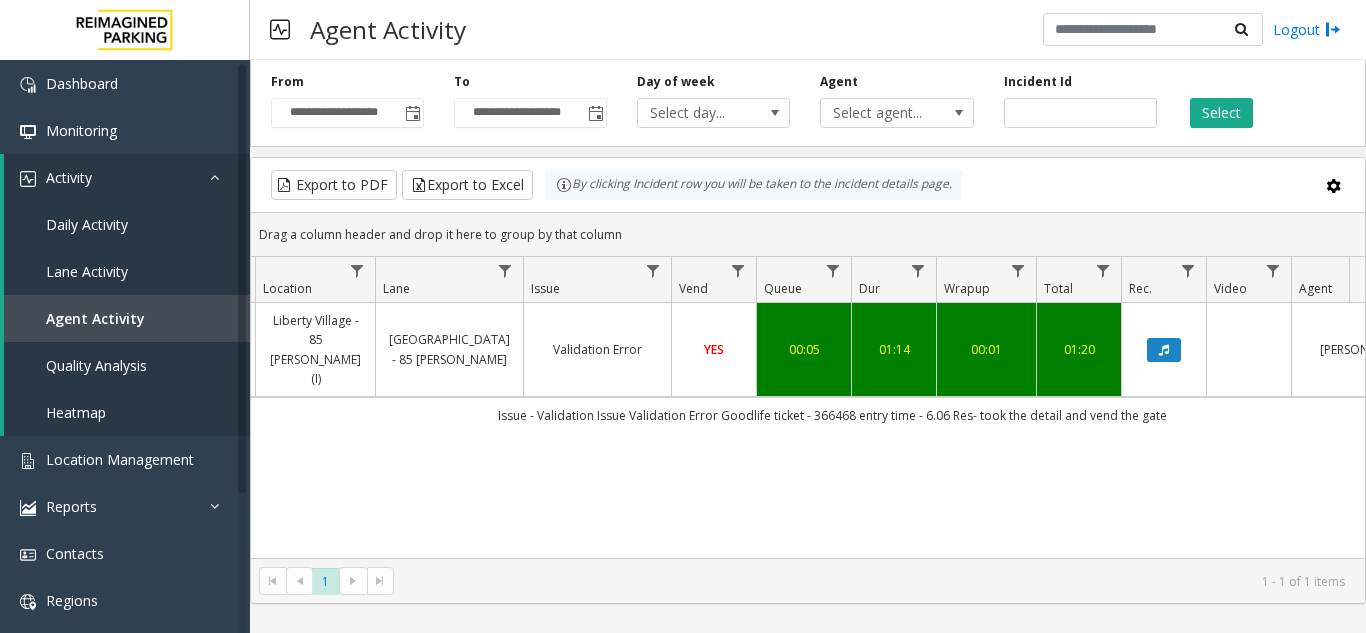 click on "Issue - Validation Issue
Validation Error
Goodlife
ticket - 366468
entry time - 6.06
Res- took the detail and vend the gate" 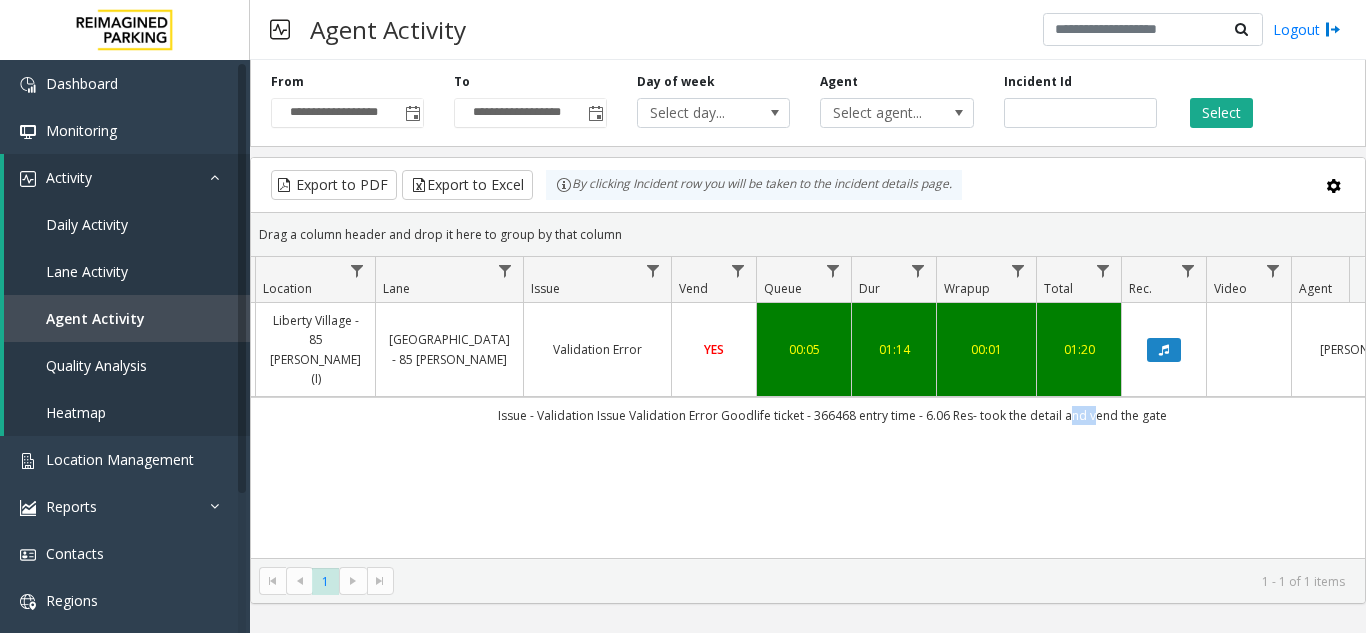click on "Issue - Validation Issue
Validation Error
Goodlife
ticket - 366468
entry time - 6.06
Res- took the detail and vend the gate" 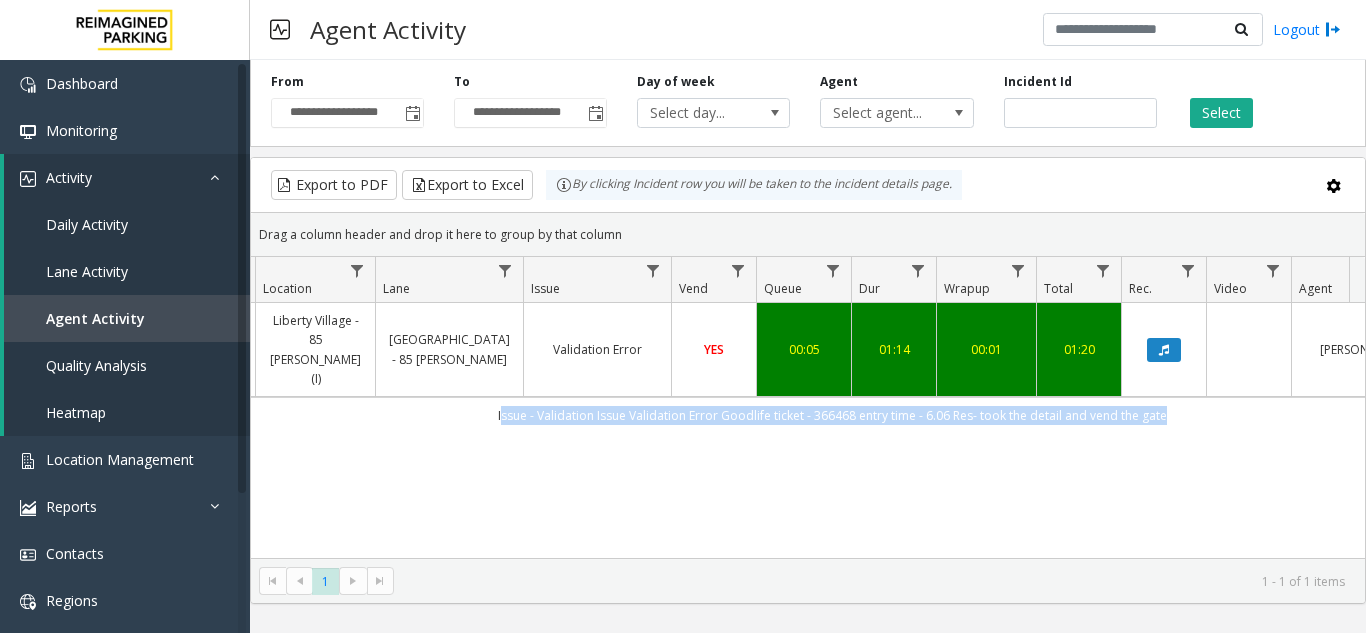 click on "Issue - Validation Issue
Validation Error
Goodlife
ticket - 366468
entry time - 6.06
Res- took the detail and vend the gate" 